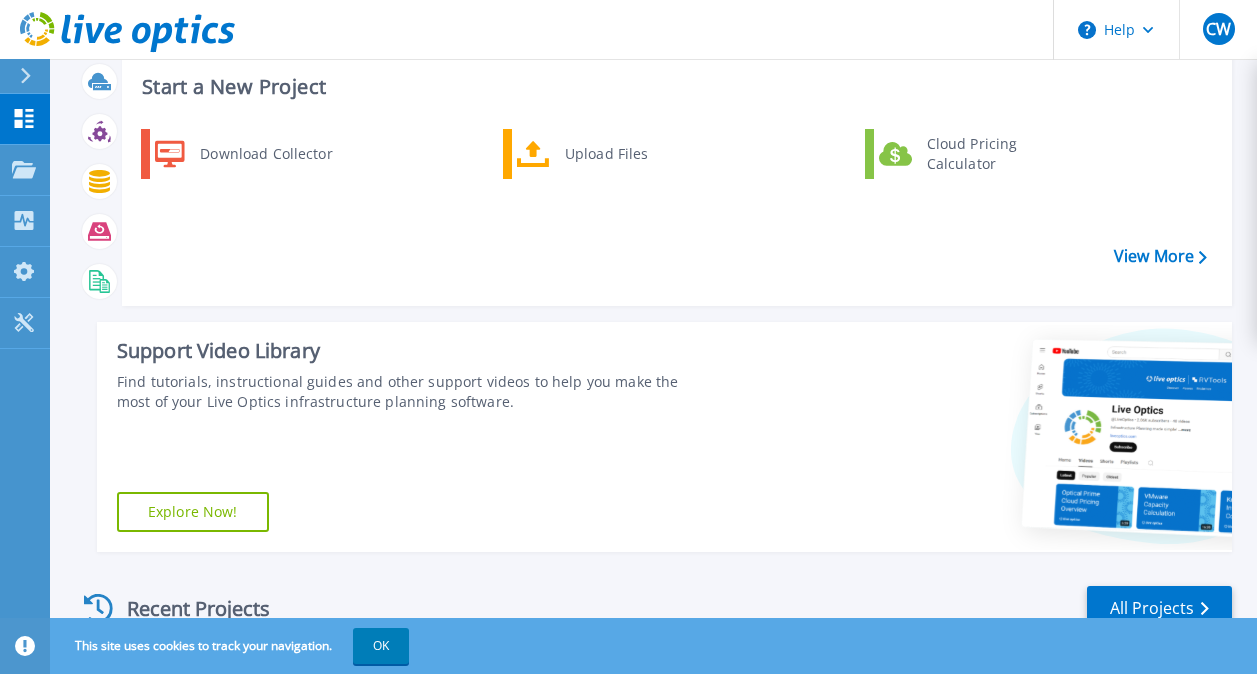 scroll, scrollTop: 400, scrollLeft: 0, axis: vertical 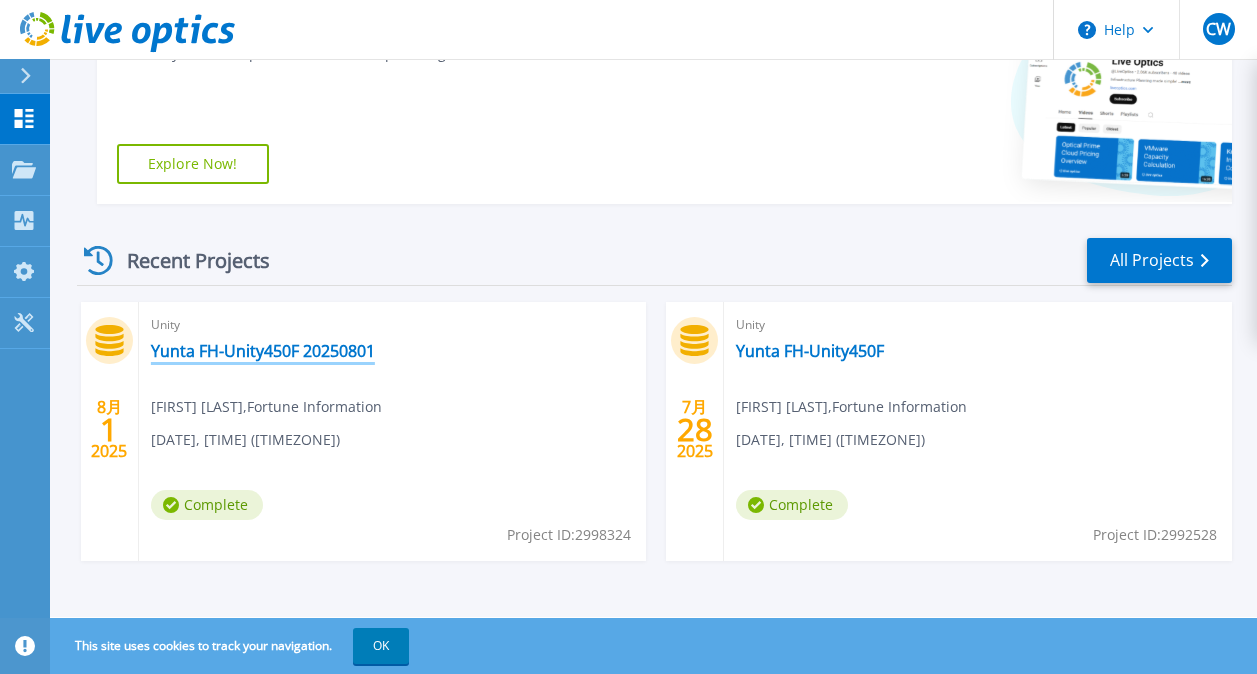 click on "Yunta FH-Unity450F 20250801" at bounding box center [263, 351] 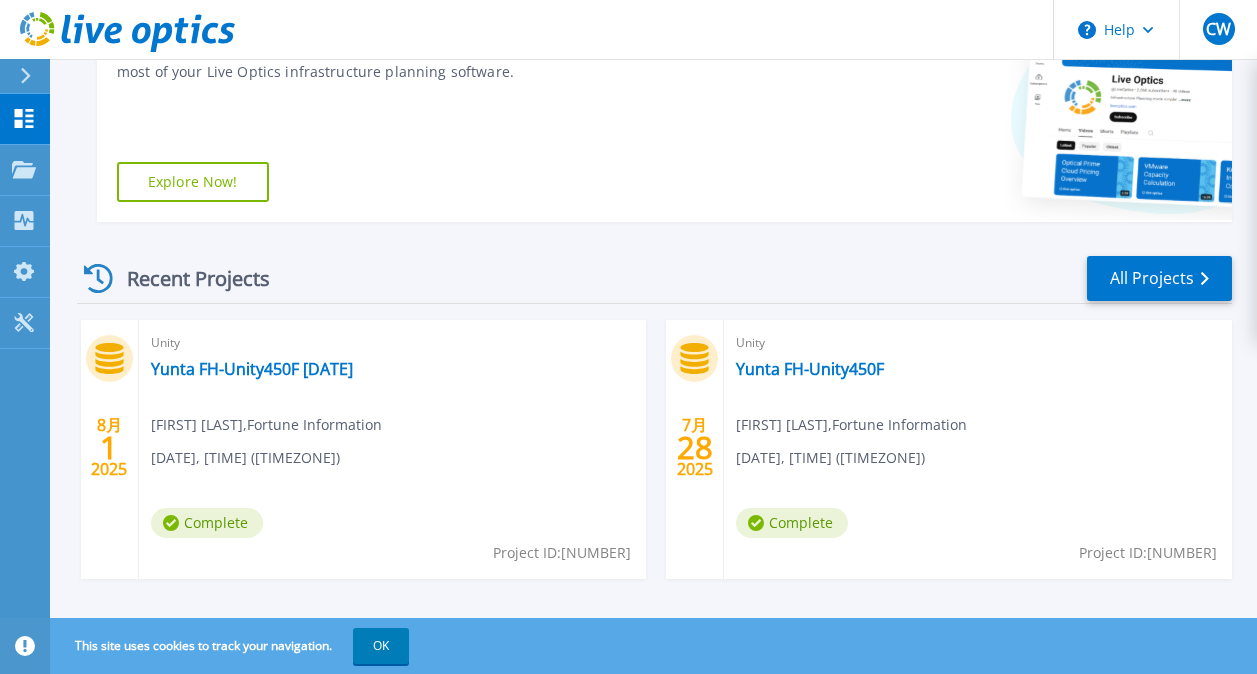 scroll, scrollTop: 400, scrollLeft: 0, axis: vertical 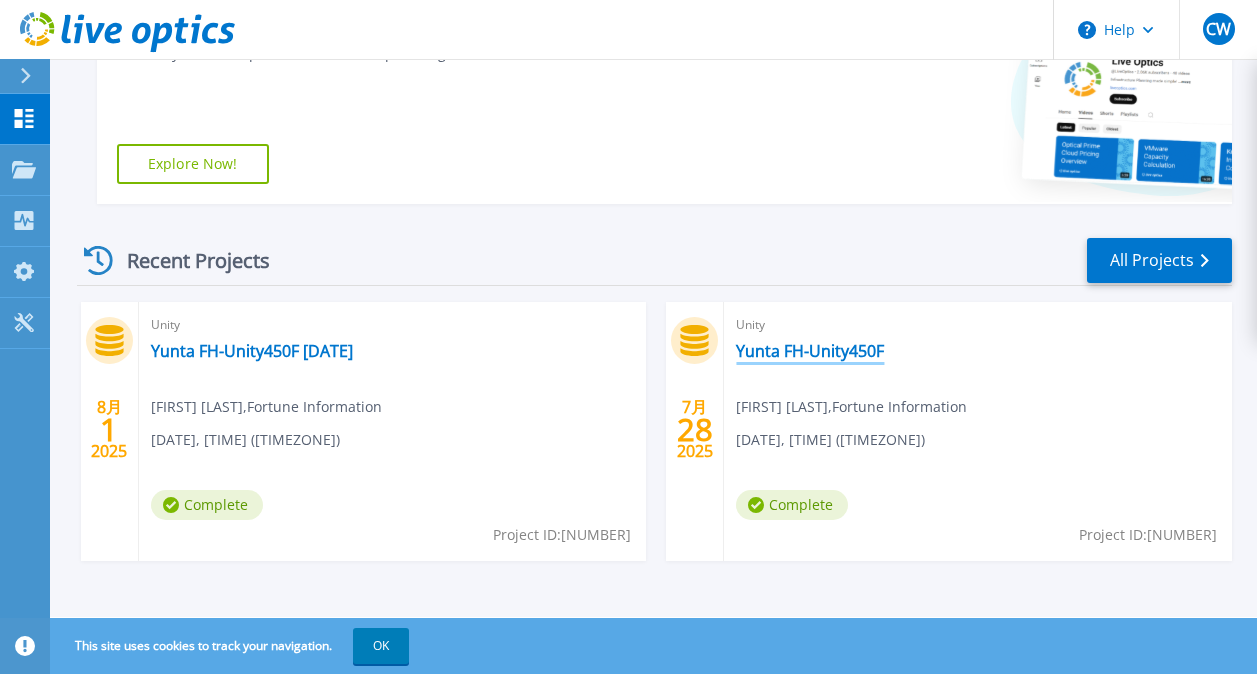 click on "Yunta FH-Unity450F" at bounding box center [810, 351] 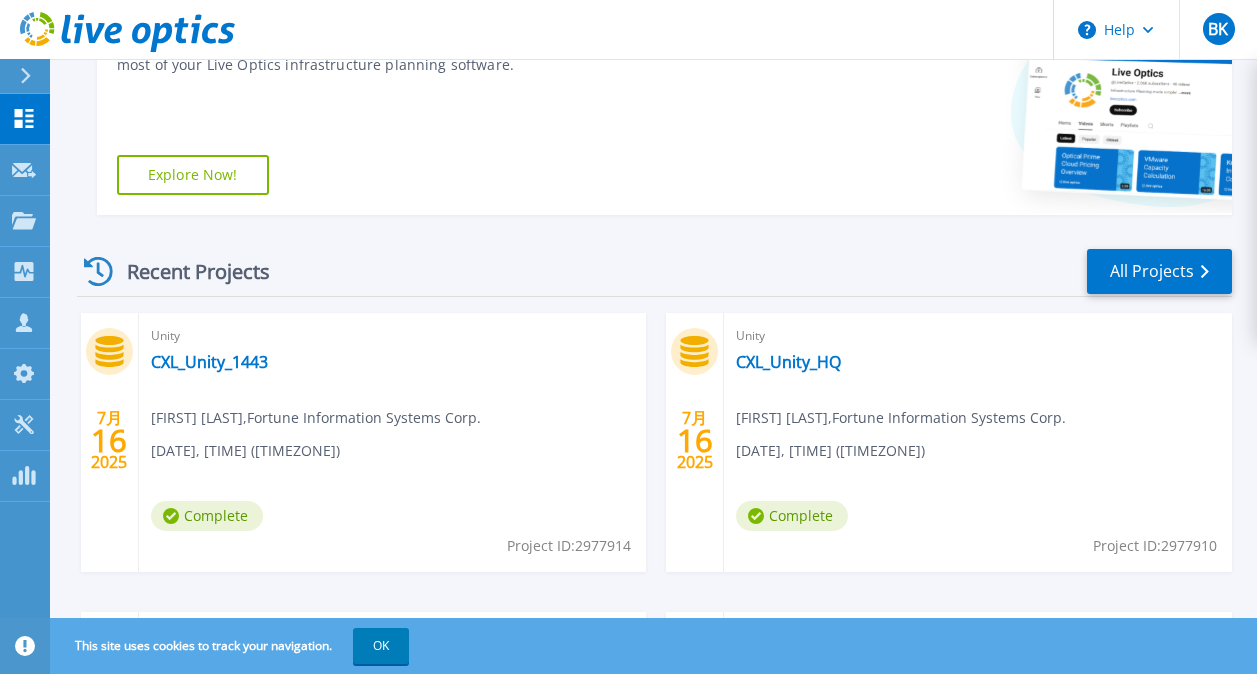 scroll, scrollTop: 600, scrollLeft: 0, axis: vertical 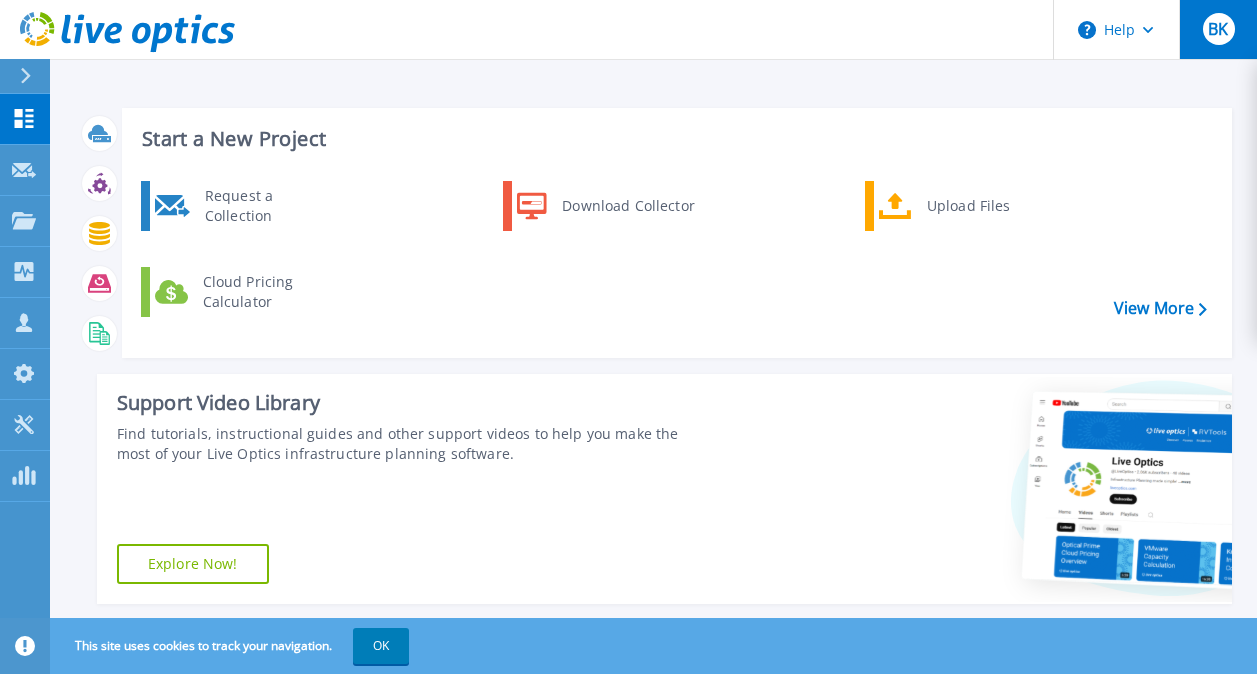 click on "BK" at bounding box center [1219, 29] 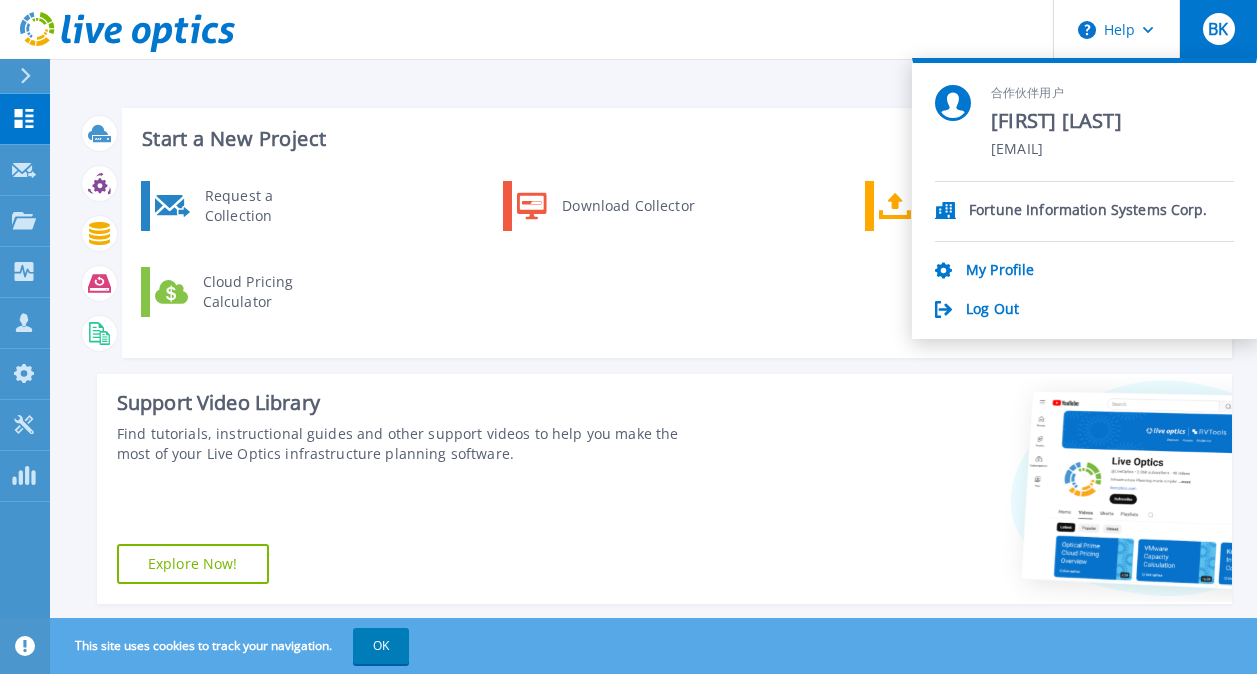 click on "Log Out" at bounding box center (1084, 310) 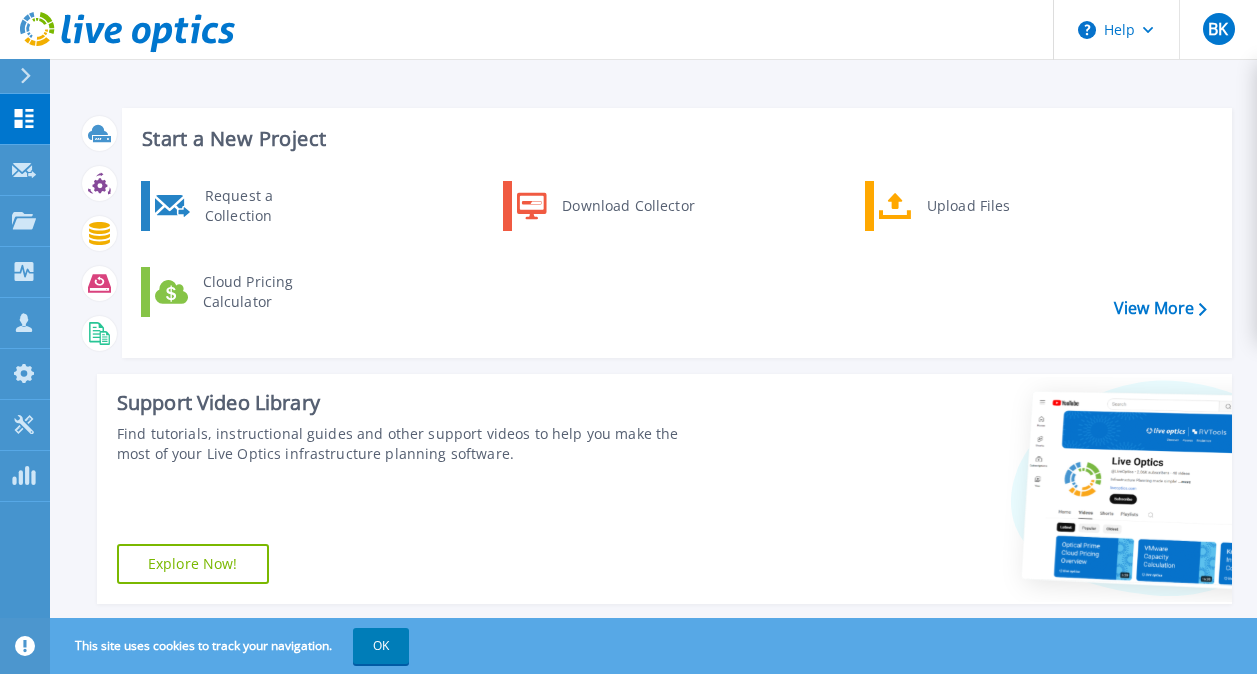 click on "Request a Collection     Download Collector     Upload Files     Cloud Pricing Calculator" at bounding box center (674, 262) 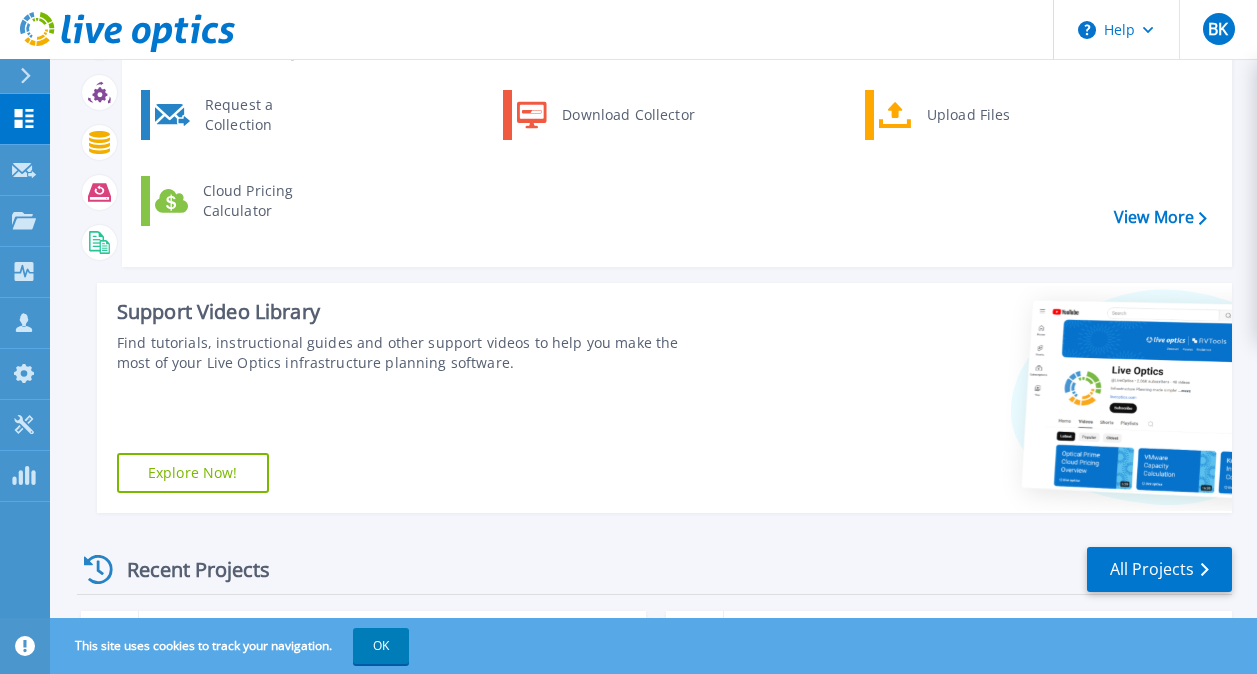 scroll, scrollTop: 500, scrollLeft: 0, axis: vertical 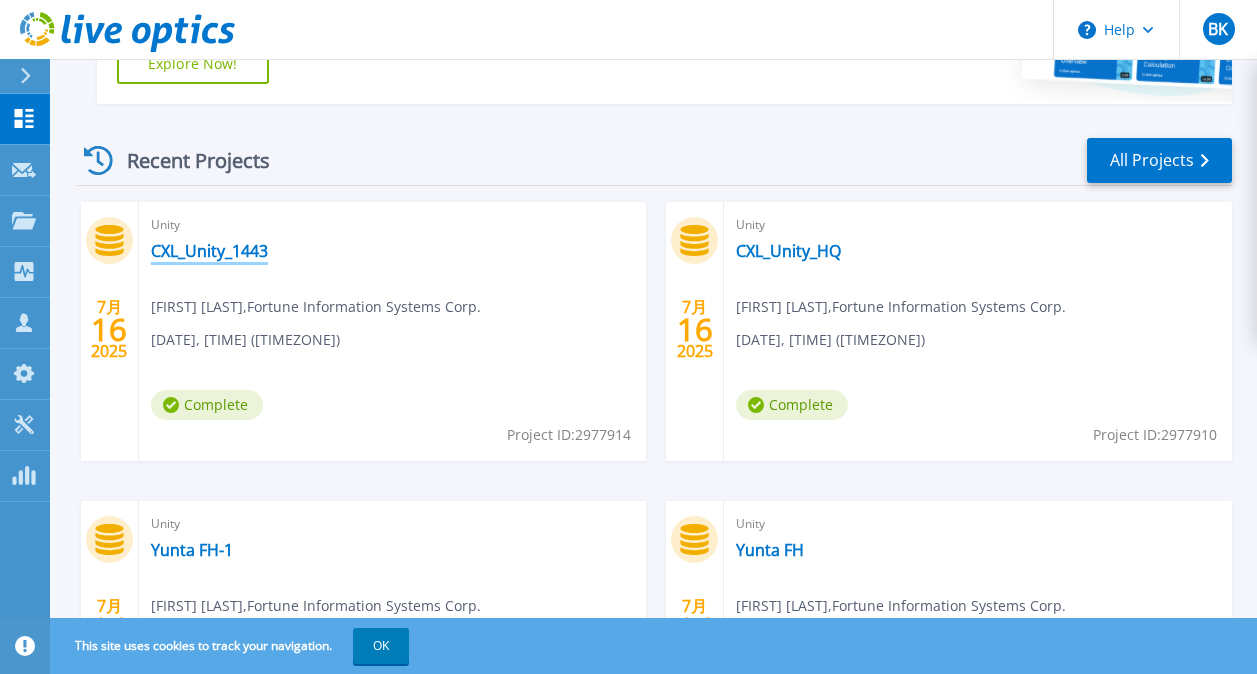 click on "CXL_Unity_1443" at bounding box center [209, 251] 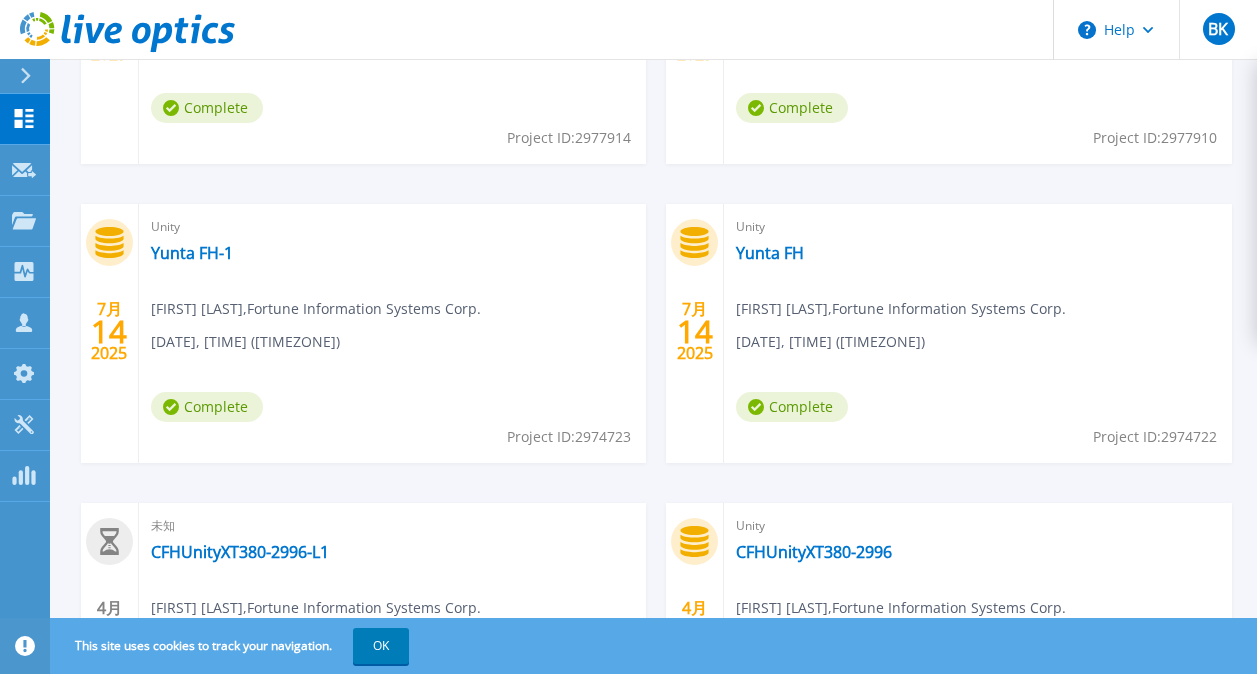 scroll, scrollTop: 800, scrollLeft: 0, axis: vertical 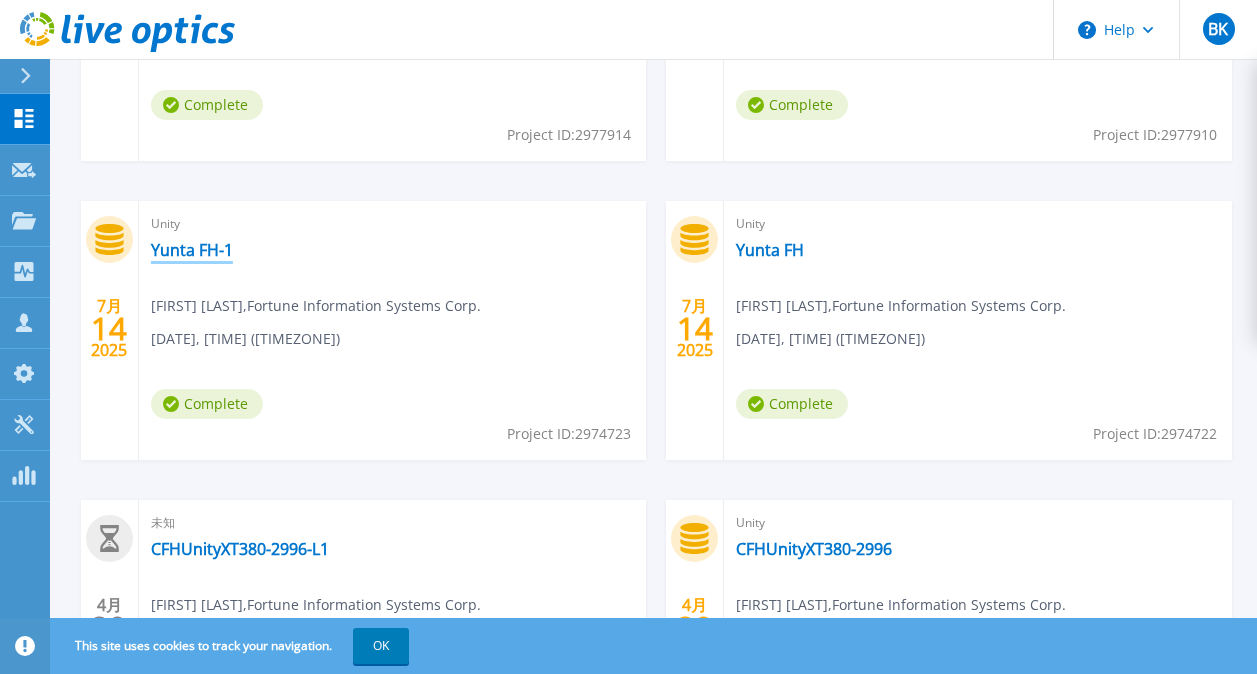 click on "Yunta FH-1" at bounding box center [192, 250] 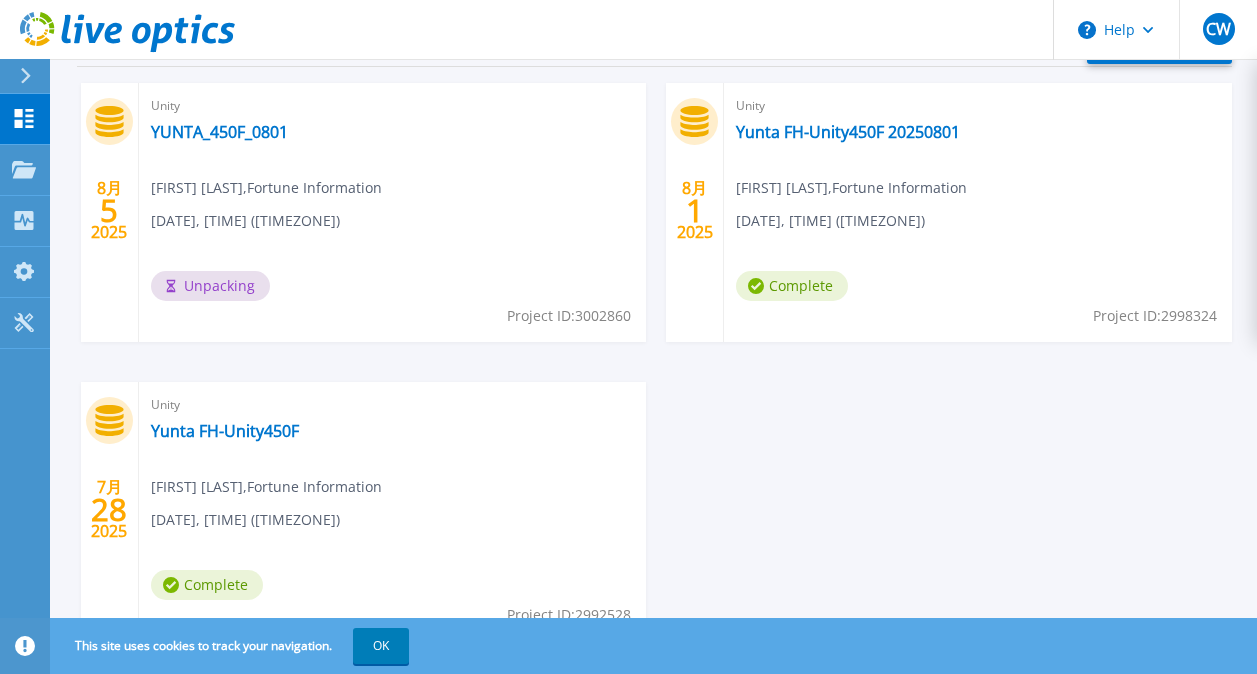 scroll, scrollTop: 702, scrollLeft: 0, axis: vertical 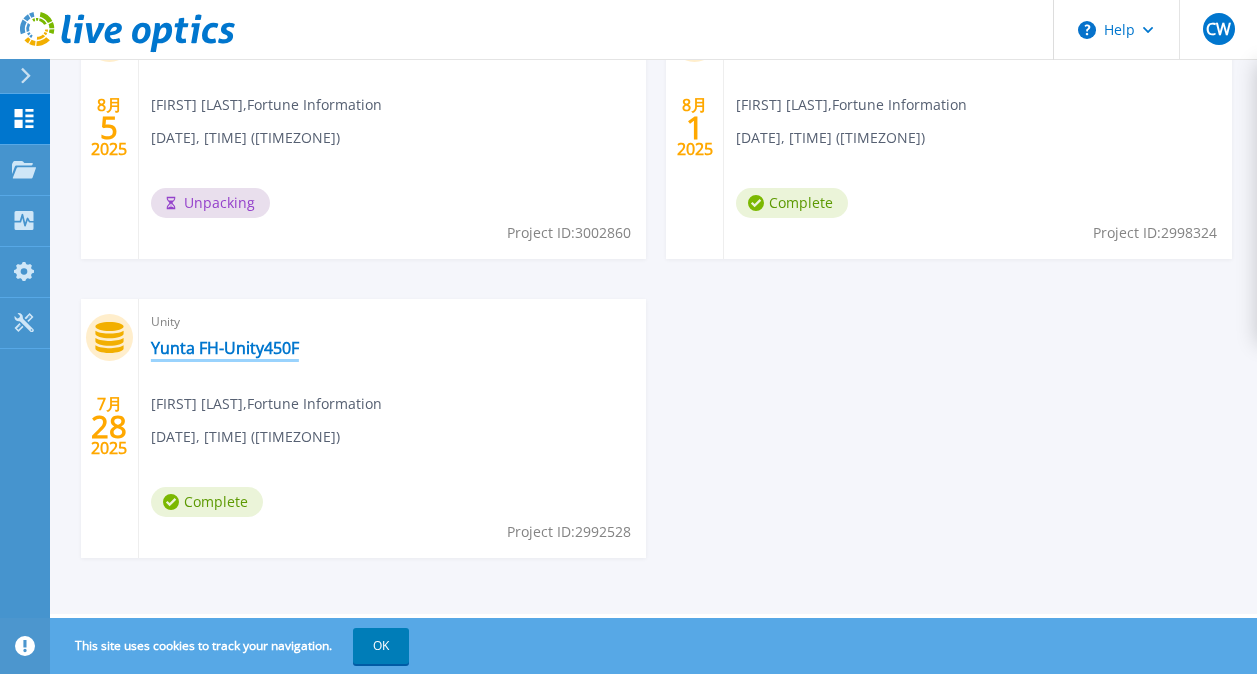 click on "Yunta FH-Unity450F" at bounding box center [225, 348] 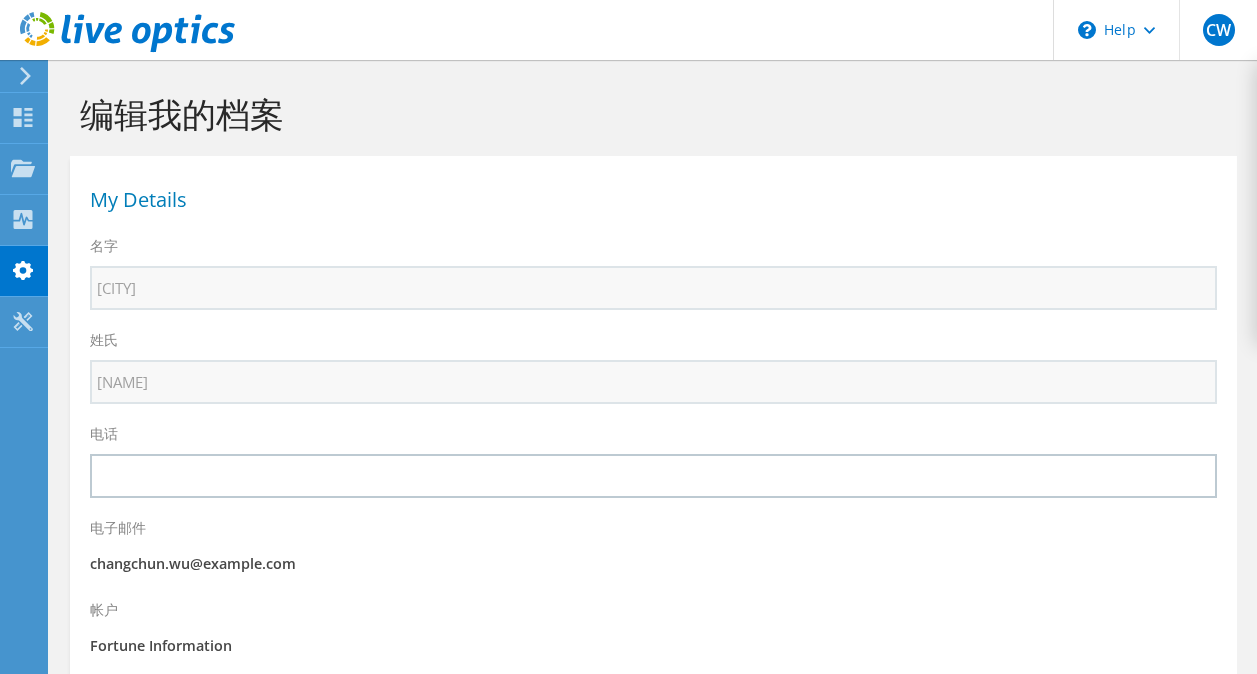 select on "220" 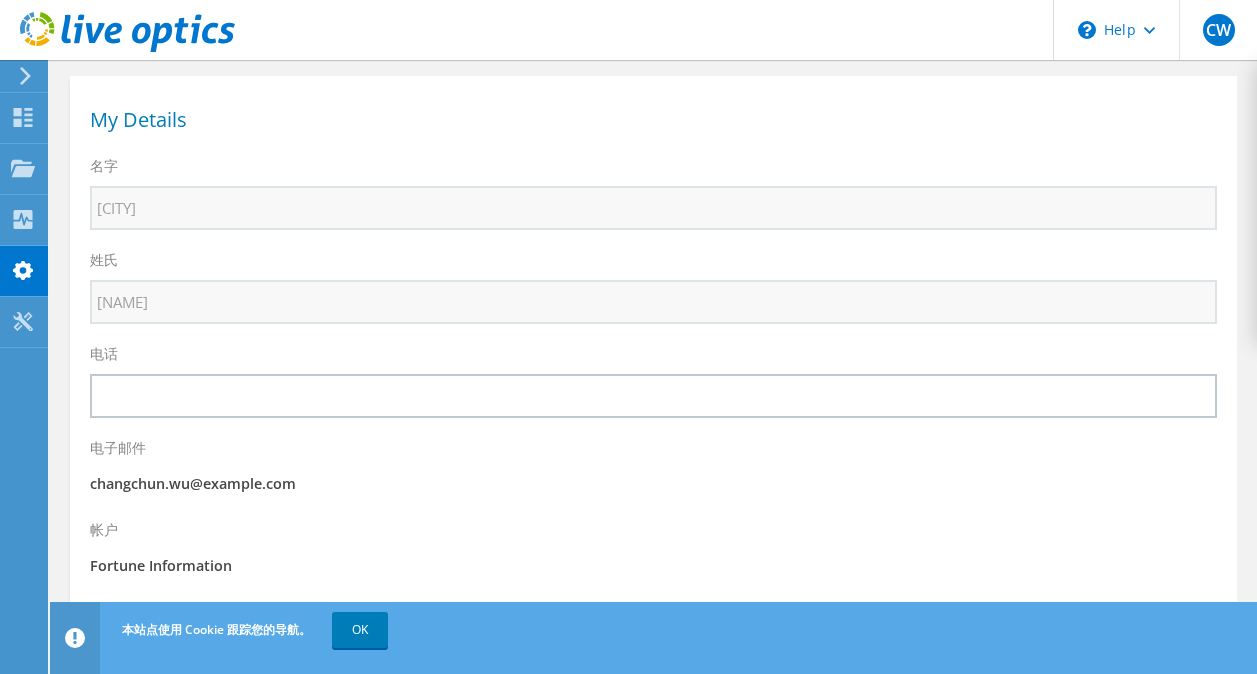 scroll, scrollTop: 0, scrollLeft: 0, axis: both 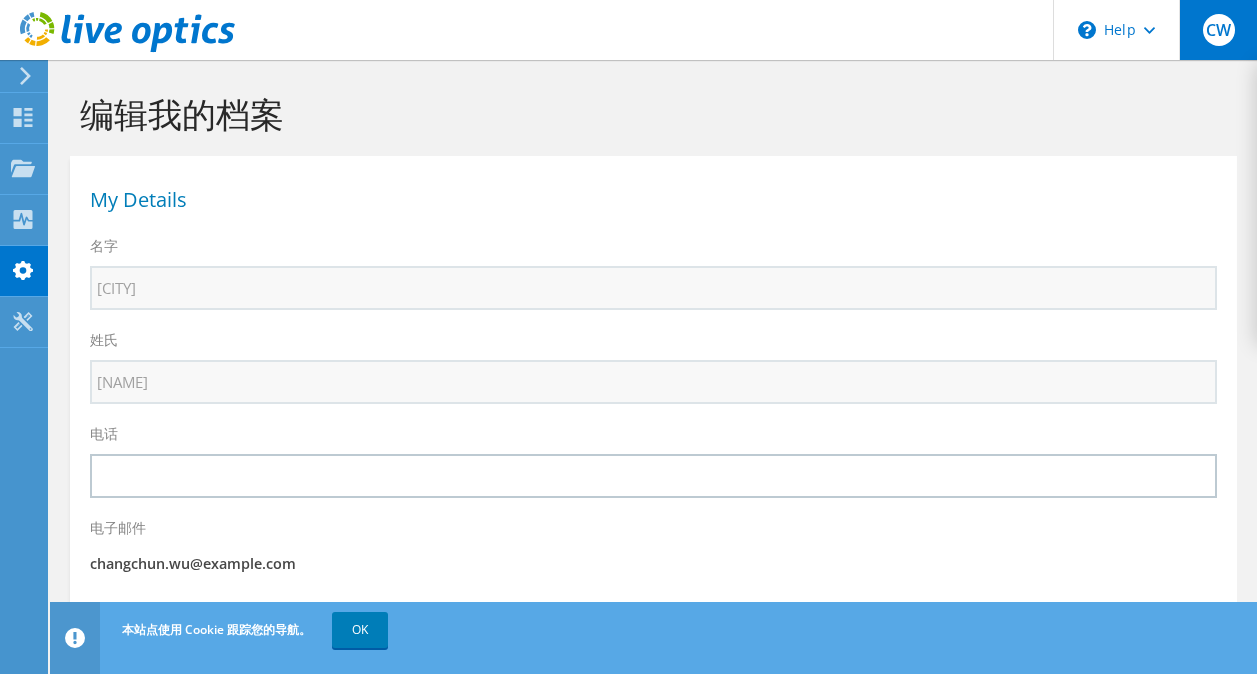 click on "CW" at bounding box center [1219, 30] 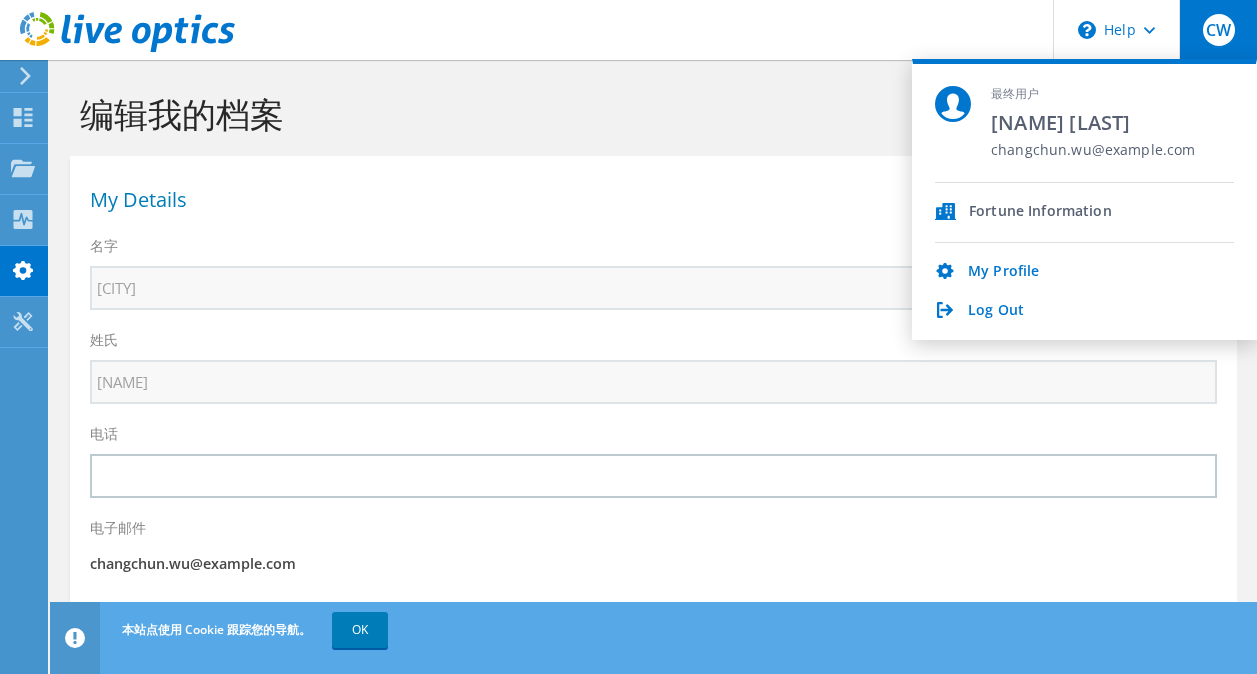click on "编辑我的档案" at bounding box center [648, 114] 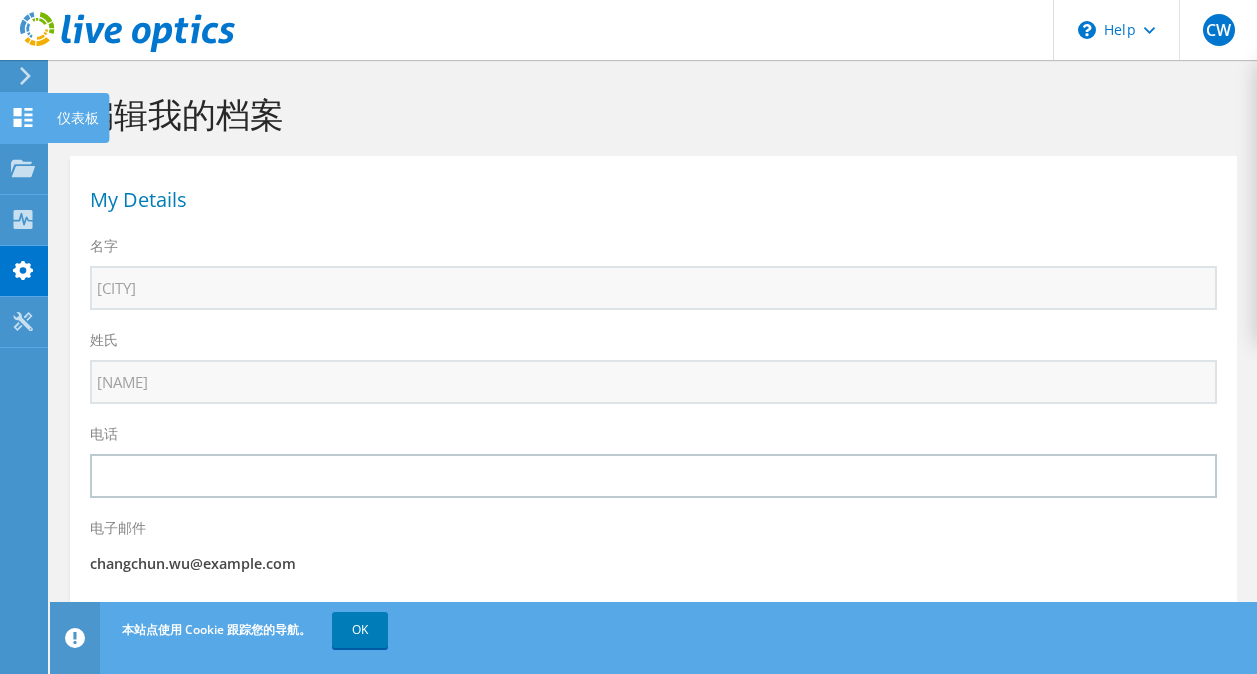 click 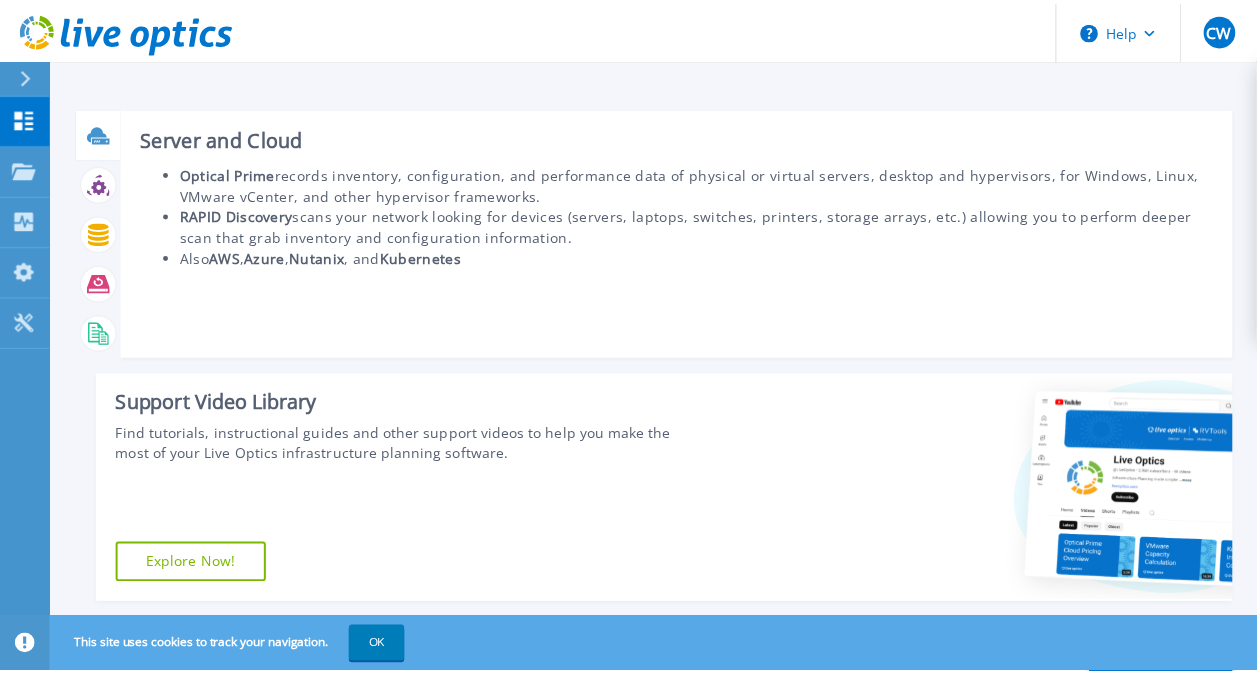 scroll, scrollTop: 0, scrollLeft: 0, axis: both 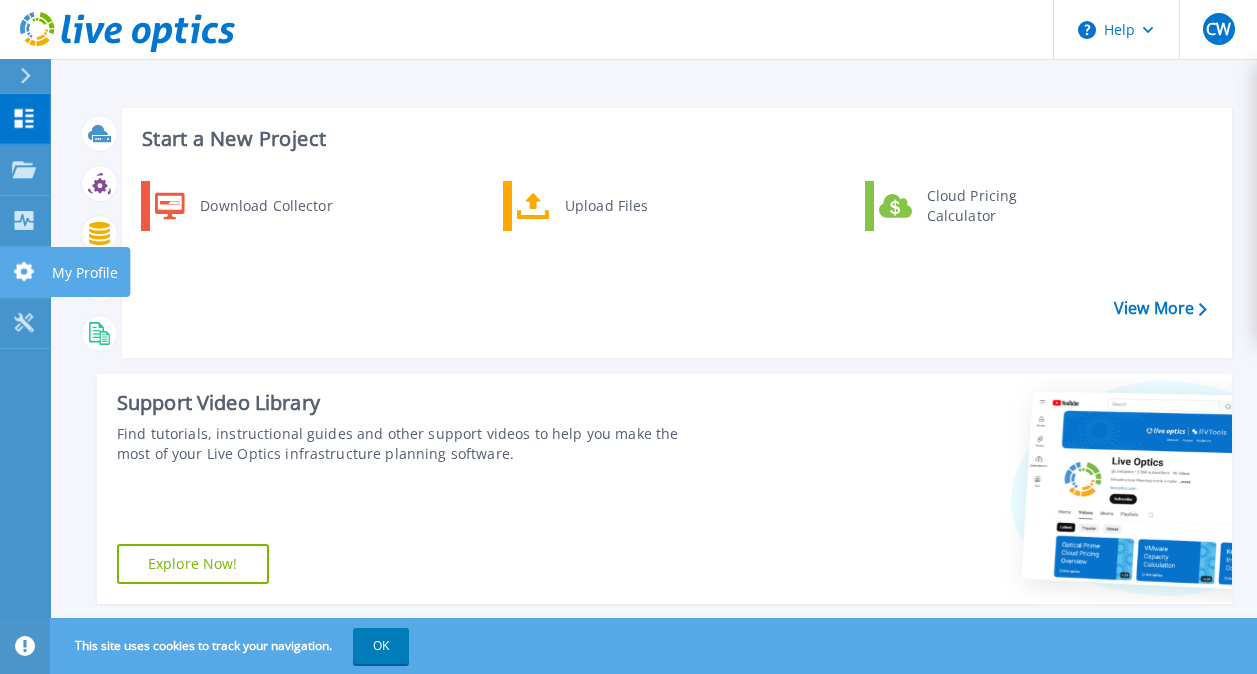 click 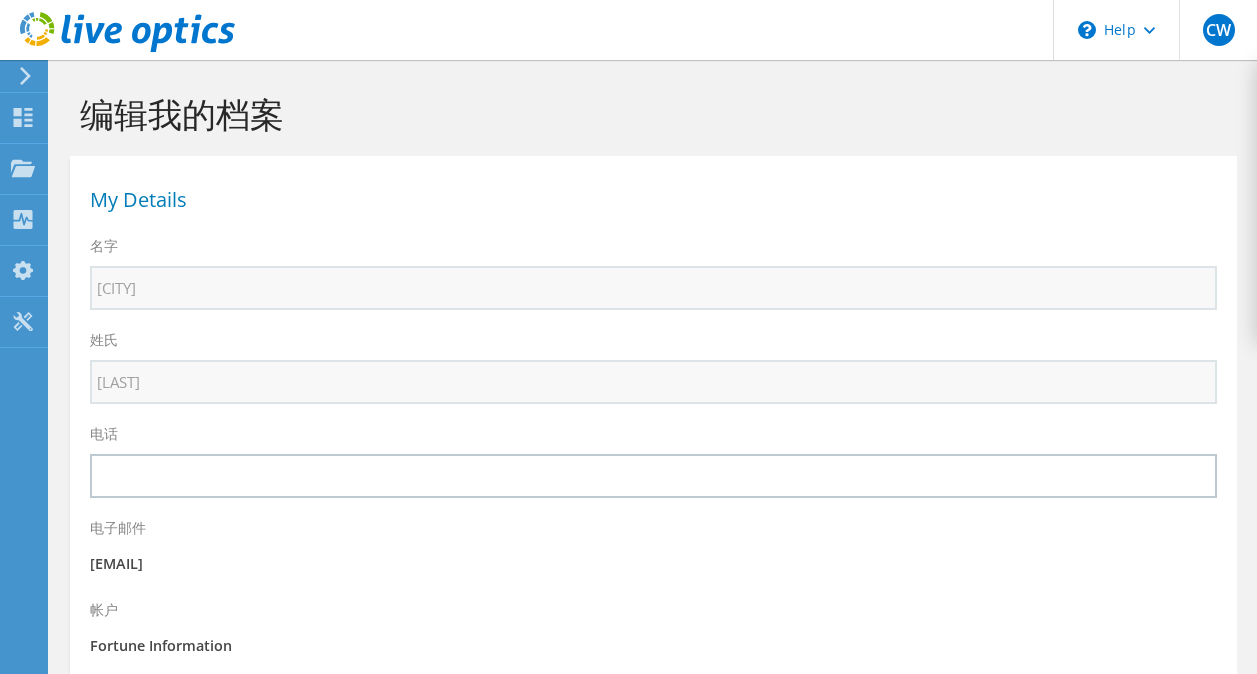 select on "220" 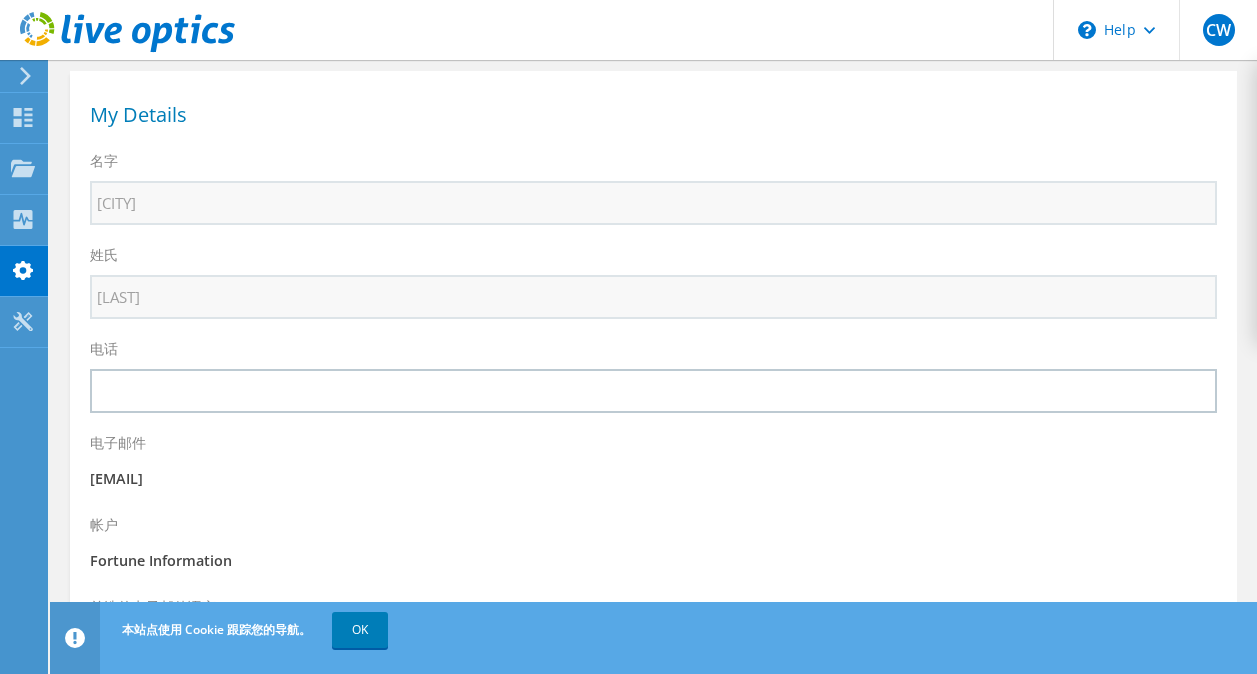 scroll, scrollTop: 61, scrollLeft: 0, axis: vertical 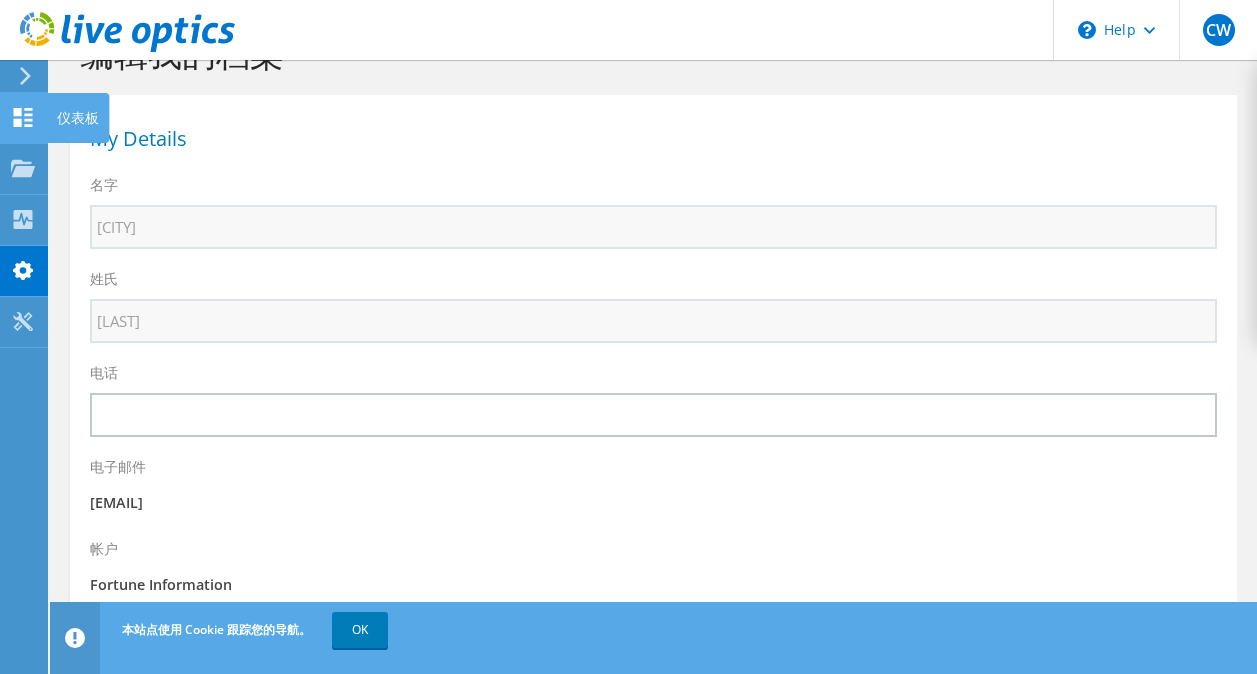 click 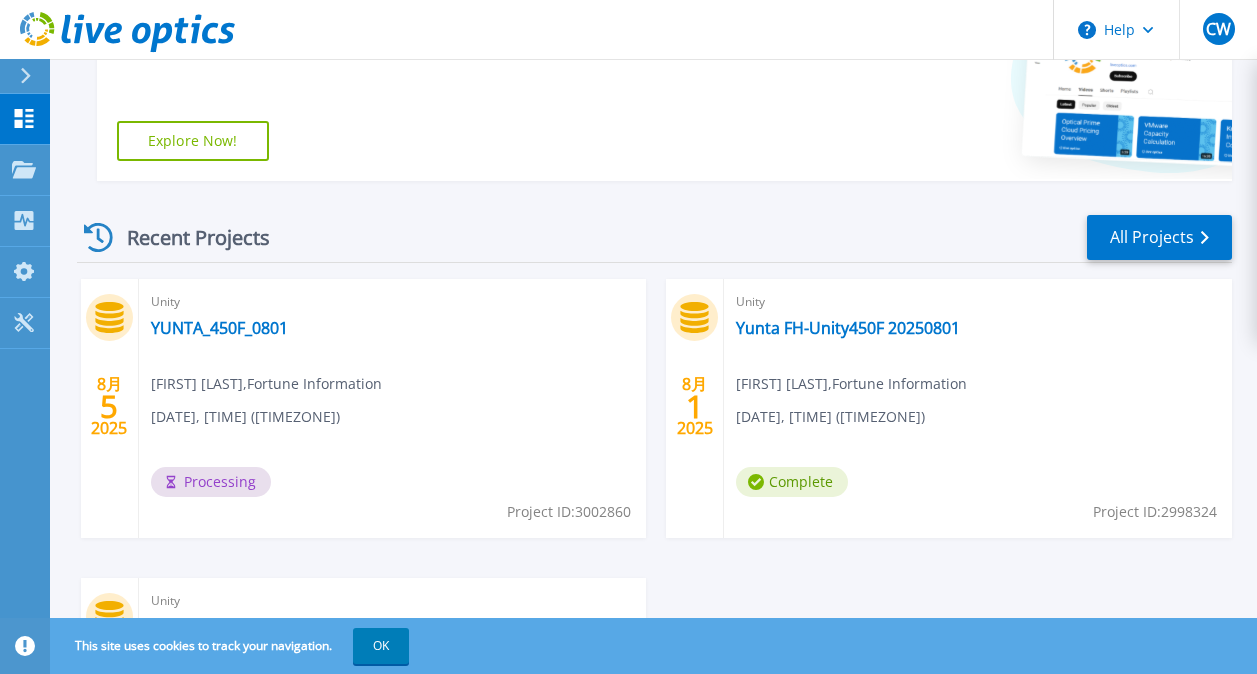 scroll, scrollTop: 500, scrollLeft: 0, axis: vertical 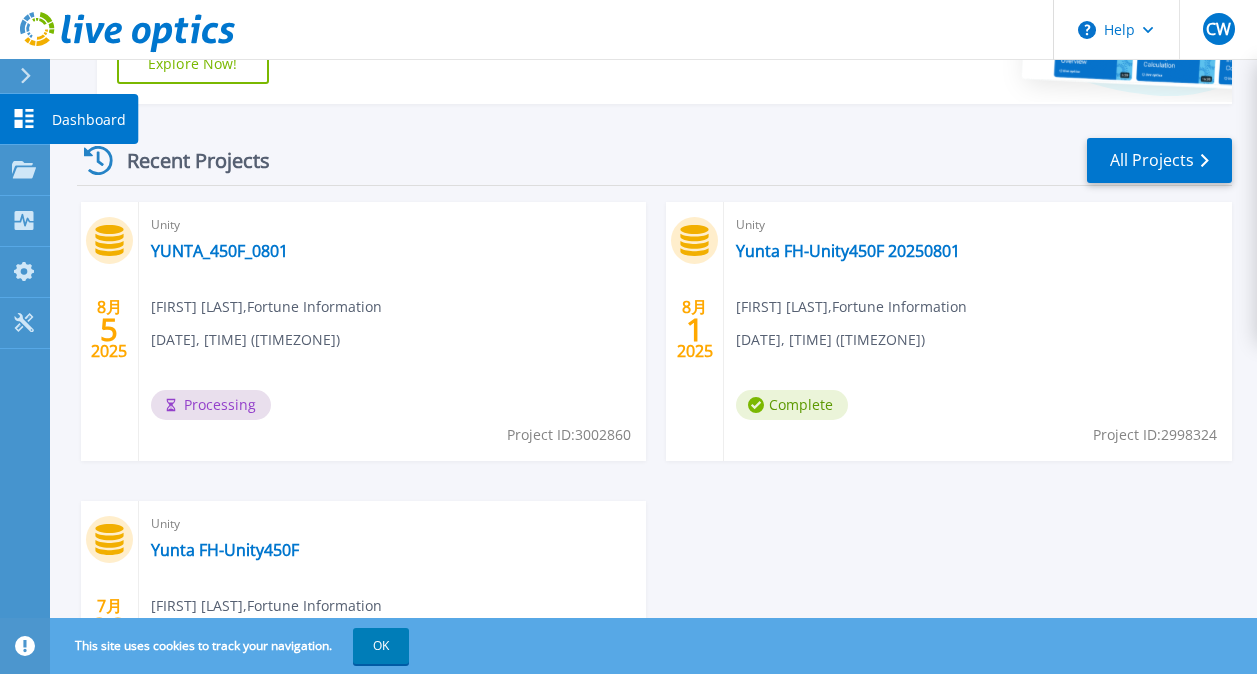 click on "Dashboard" at bounding box center (89, 120) 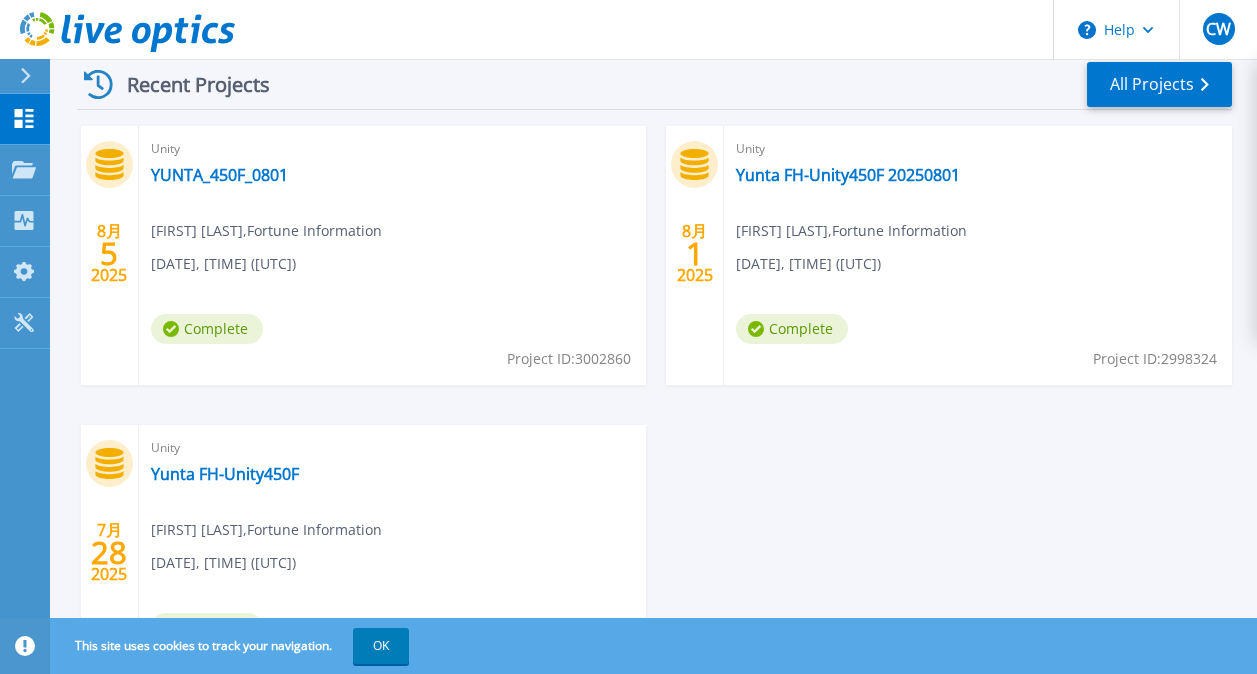 scroll, scrollTop: 600, scrollLeft: 0, axis: vertical 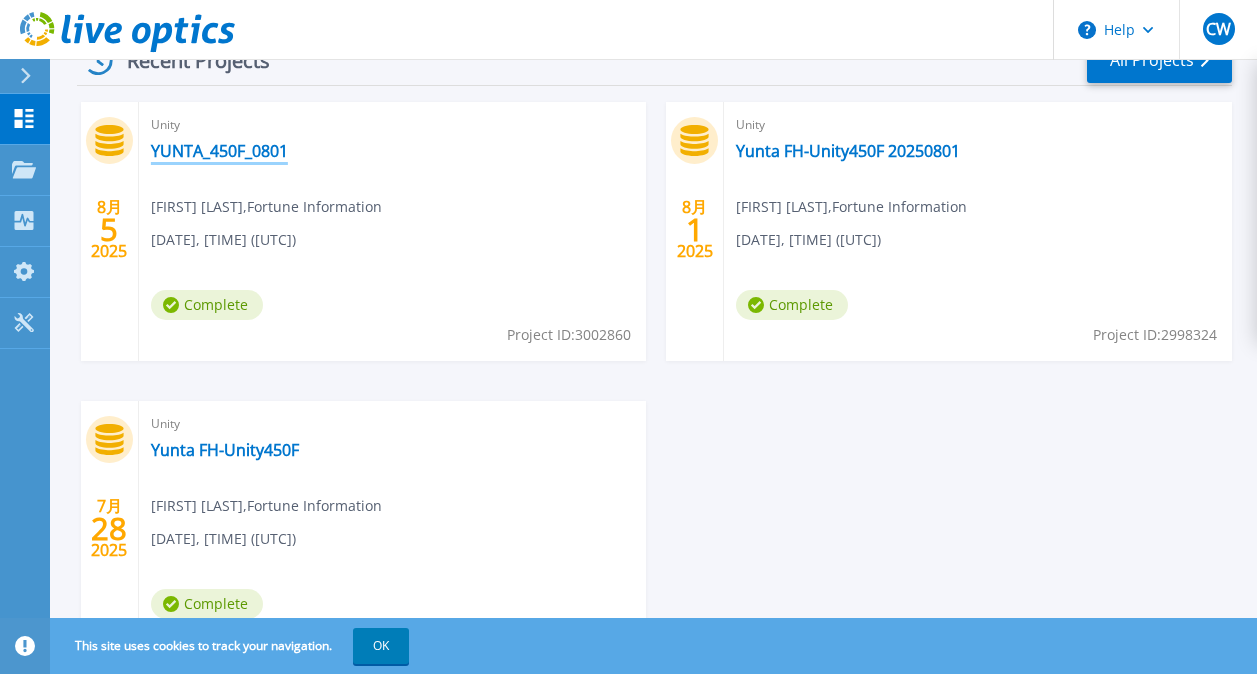 click on "YUNTA_450F_0801" at bounding box center [219, 151] 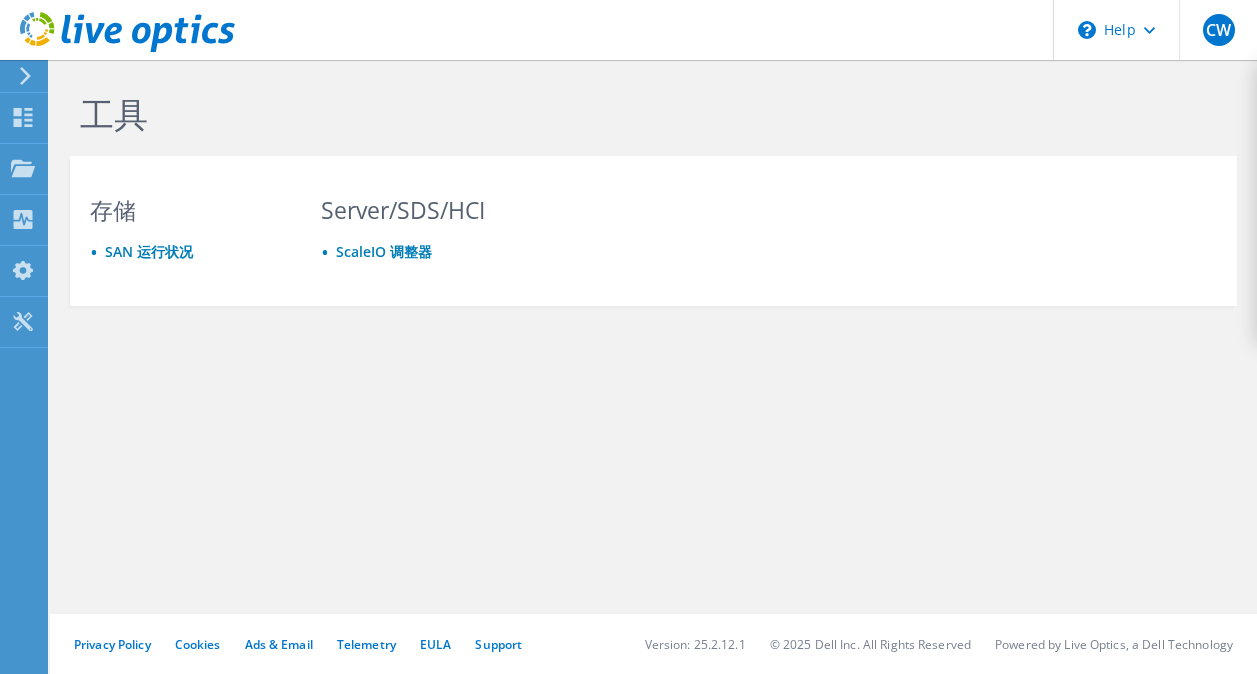 scroll, scrollTop: 0, scrollLeft: 0, axis: both 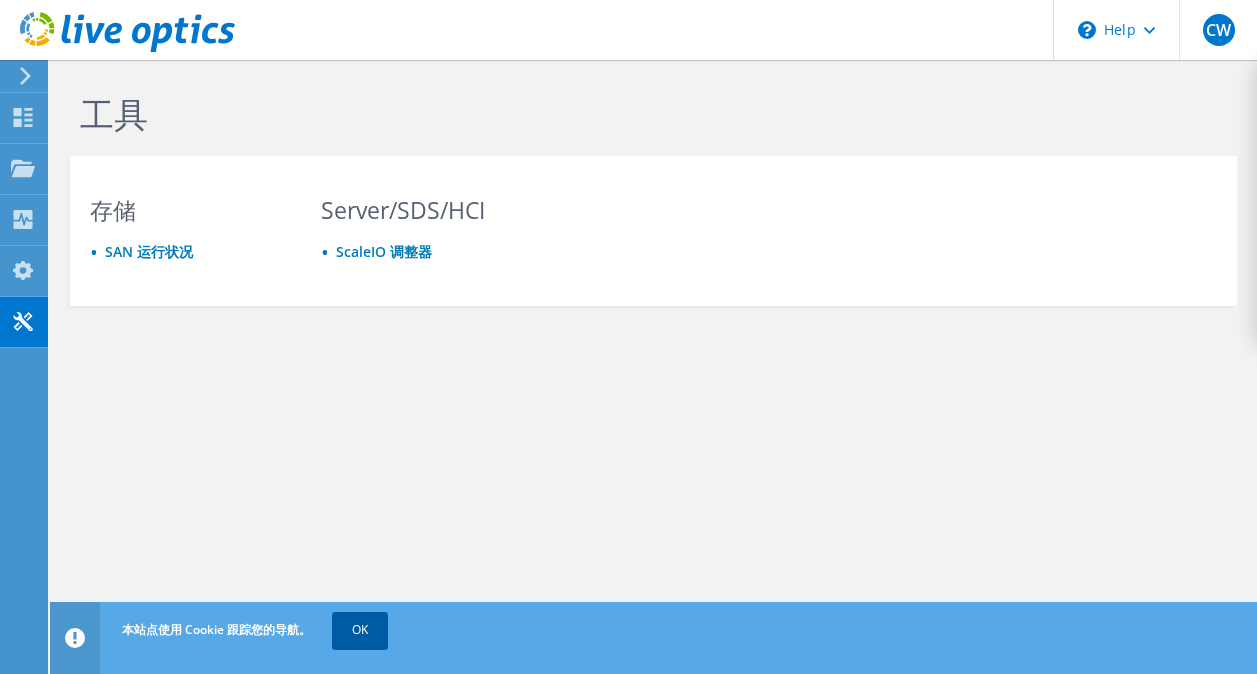 click on "OK" at bounding box center [360, 630] 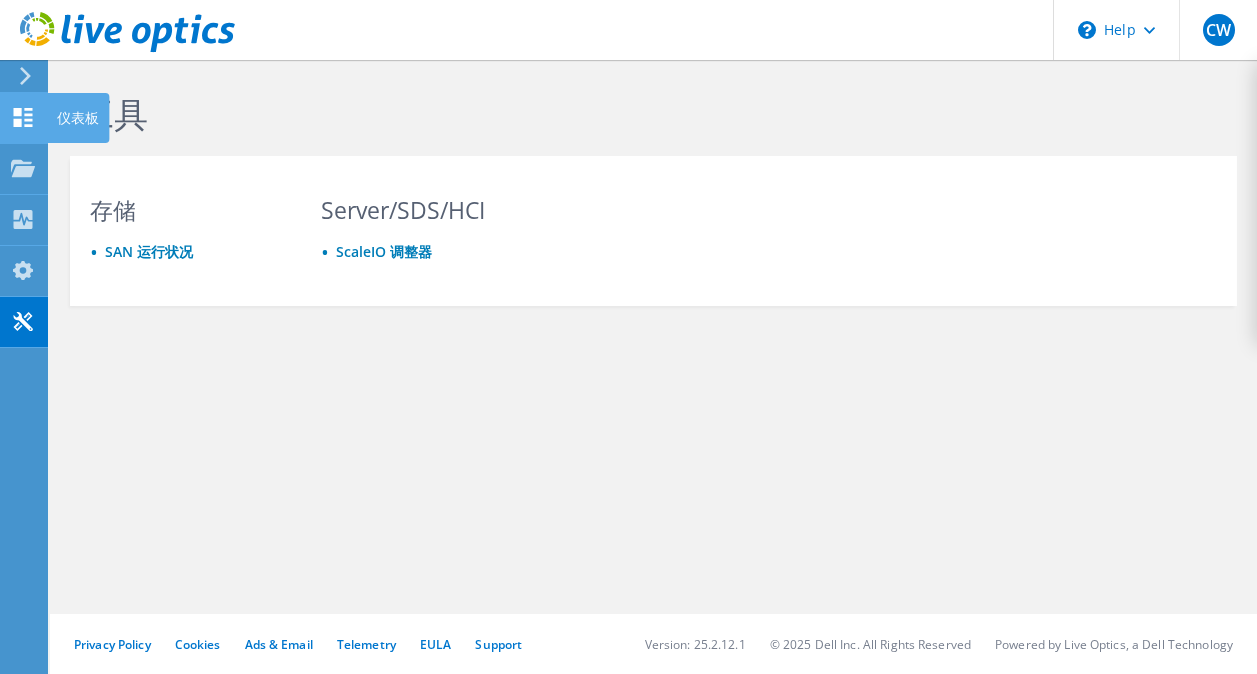 click on "仪表板" at bounding box center (-66, 118) 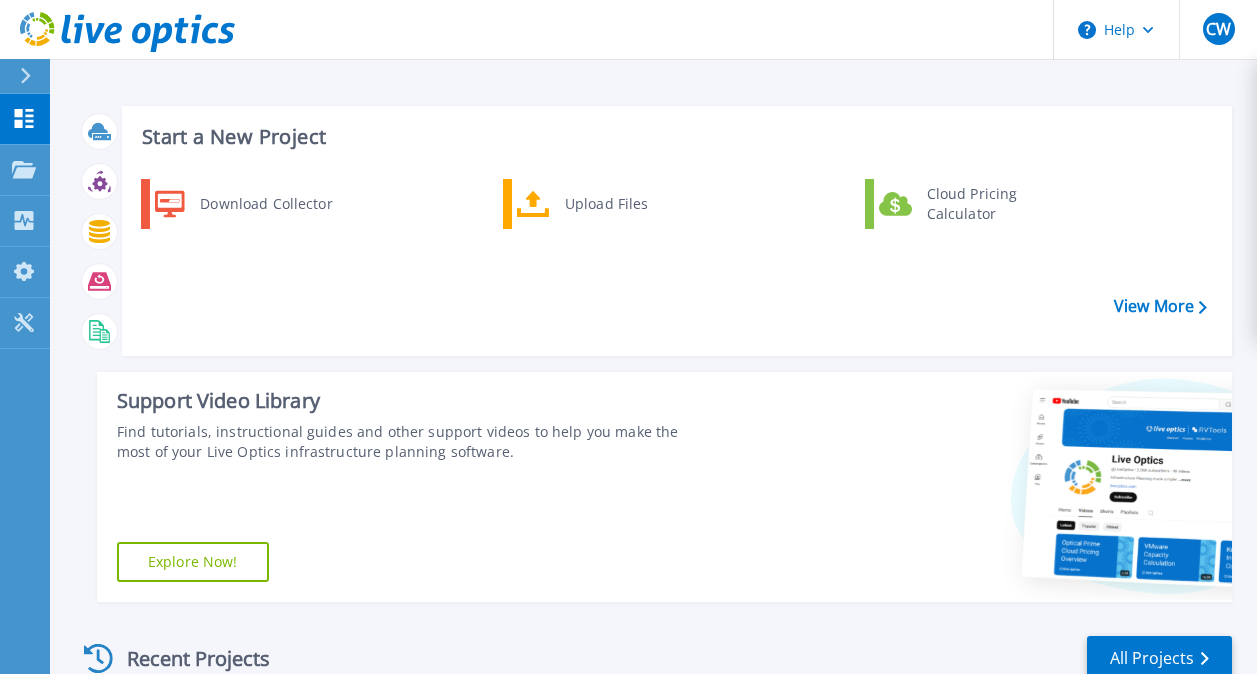 scroll, scrollTop: 0, scrollLeft: 0, axis: both 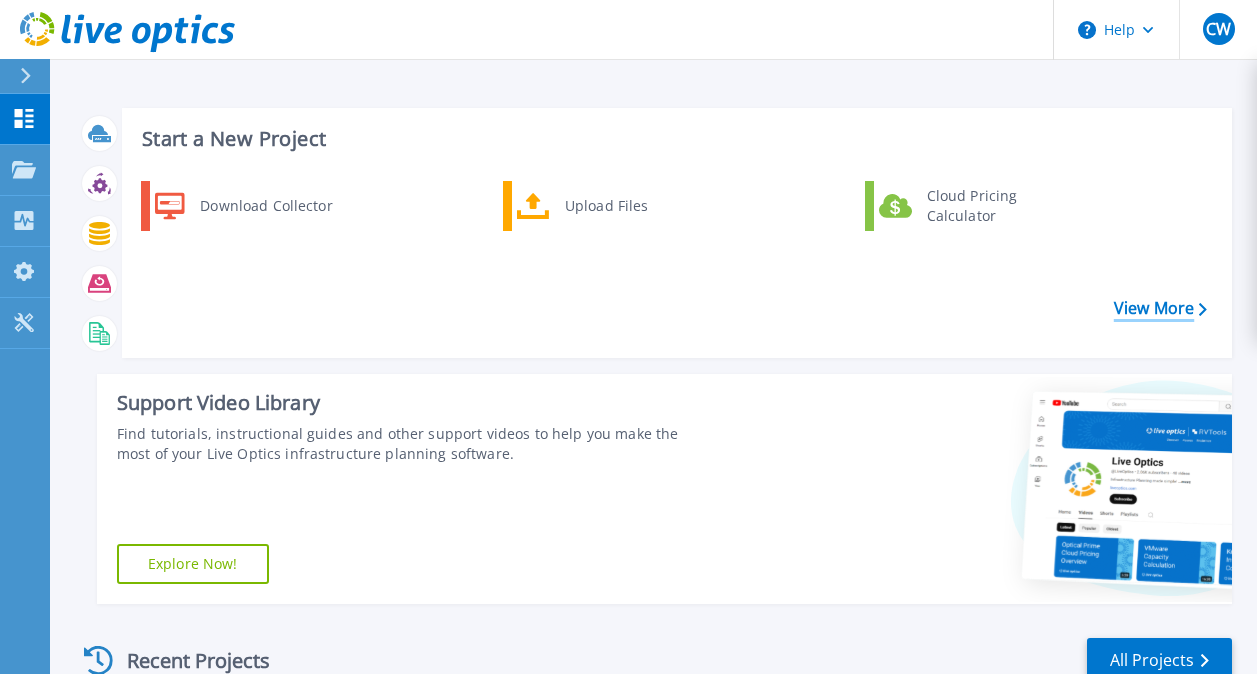 click on "View More" at bounding box center (1160, 308) 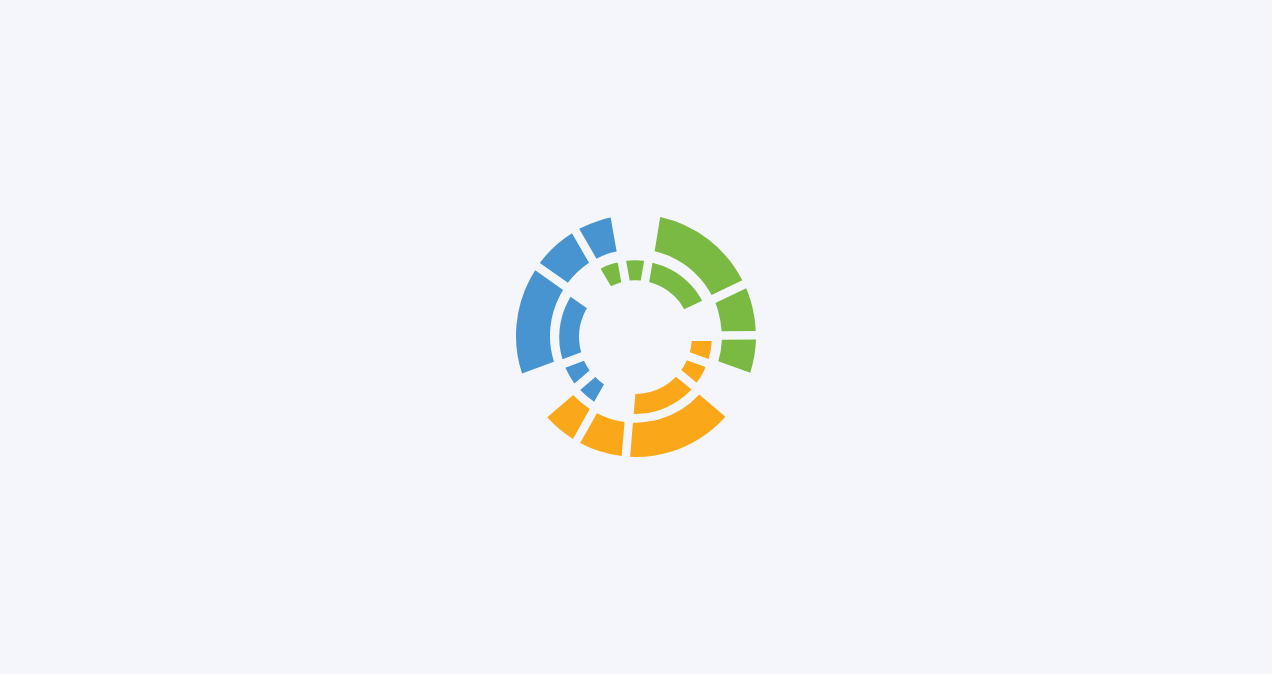 scroll, scrollTop: 0, scrollLeft: 0, axis: both 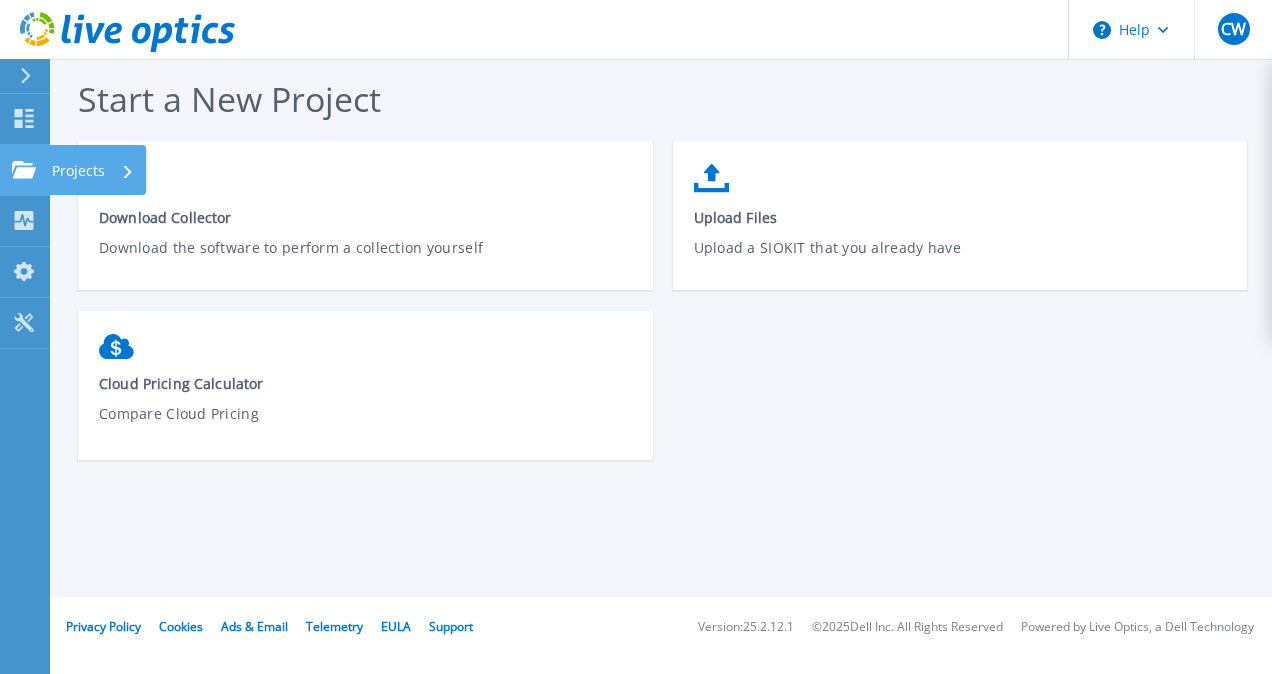 click on "Projects" at bounding box center (78, 171) 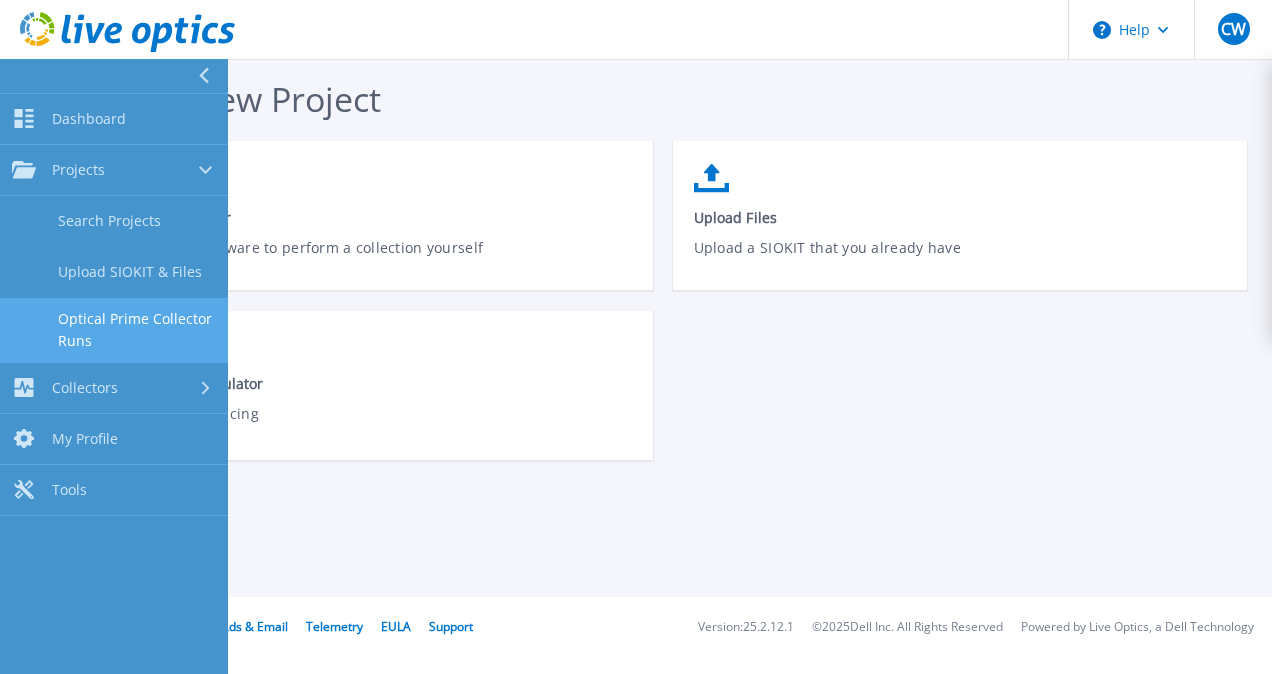 click on "Optical Prime Collector Runs" at bounding box center (114, 330) 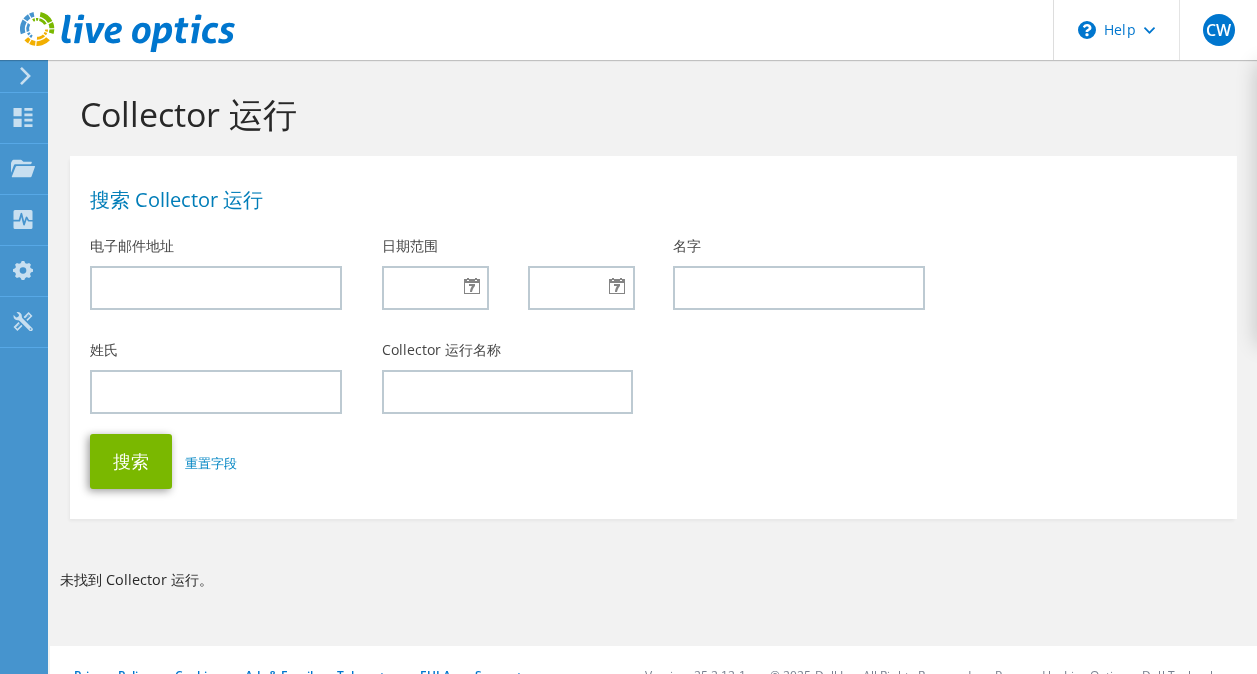 scroll, scrollTop: 0, scrollLeft: 0, axis: both 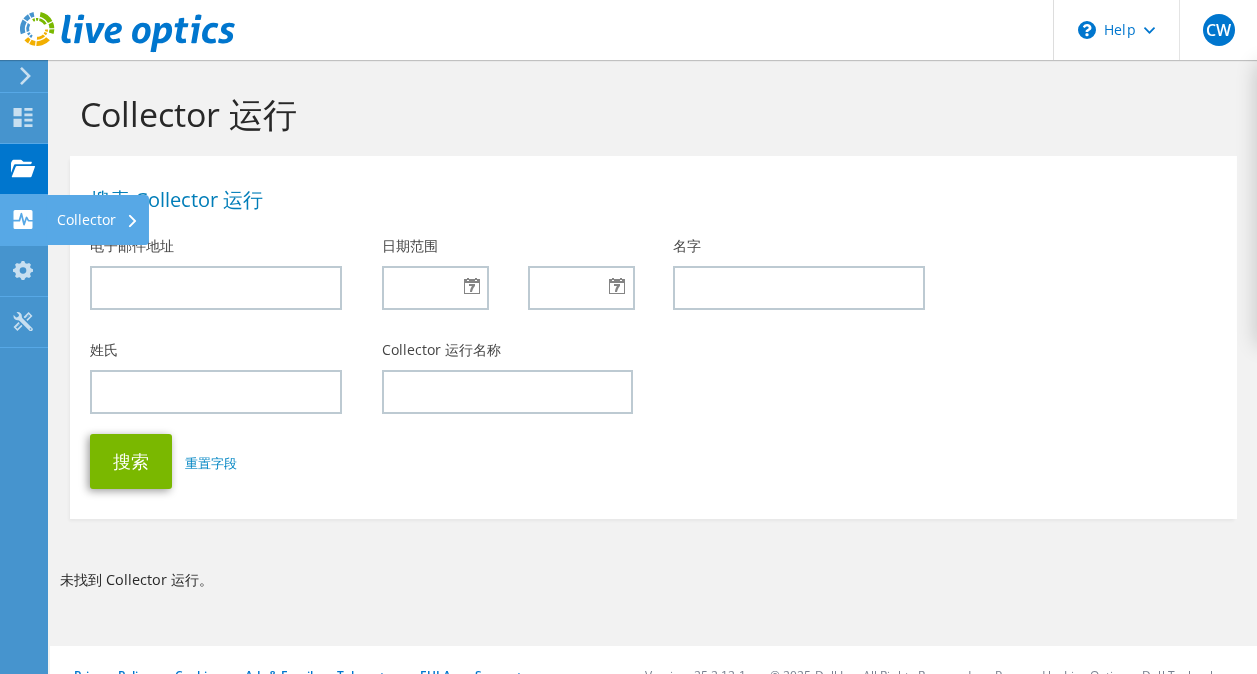 click on "Collector" at bounding box center (98, 220) 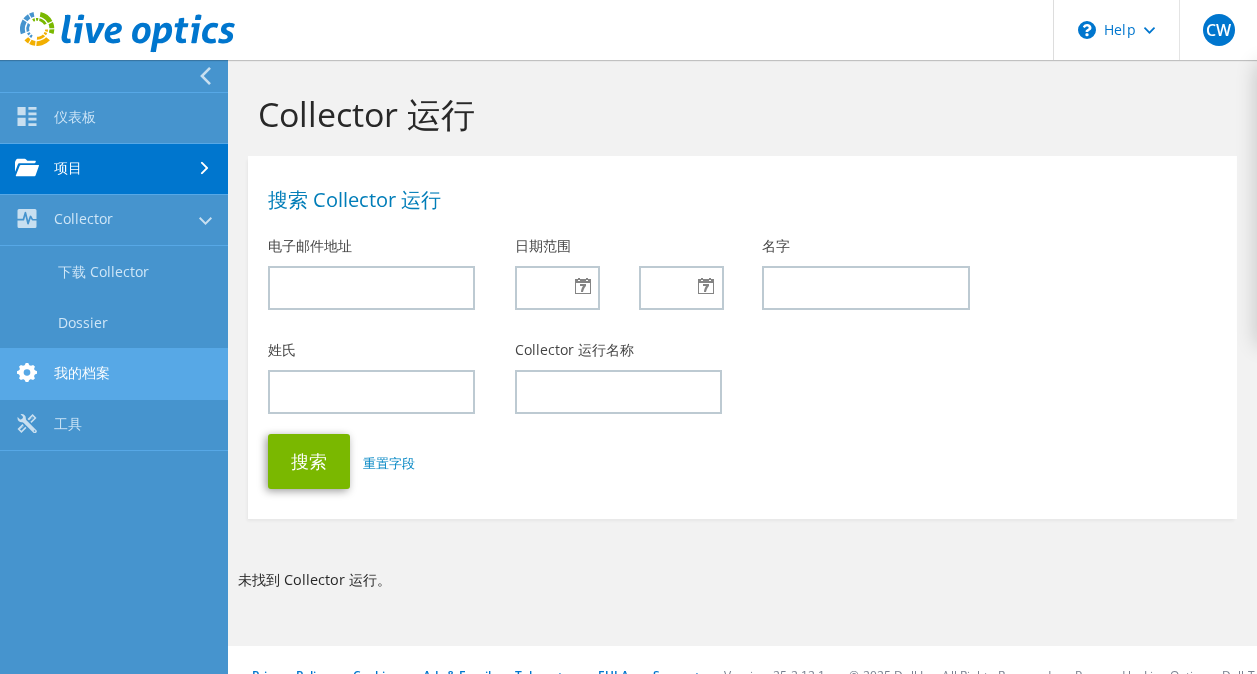click on "我的档案" at bounding box center (114, 374) 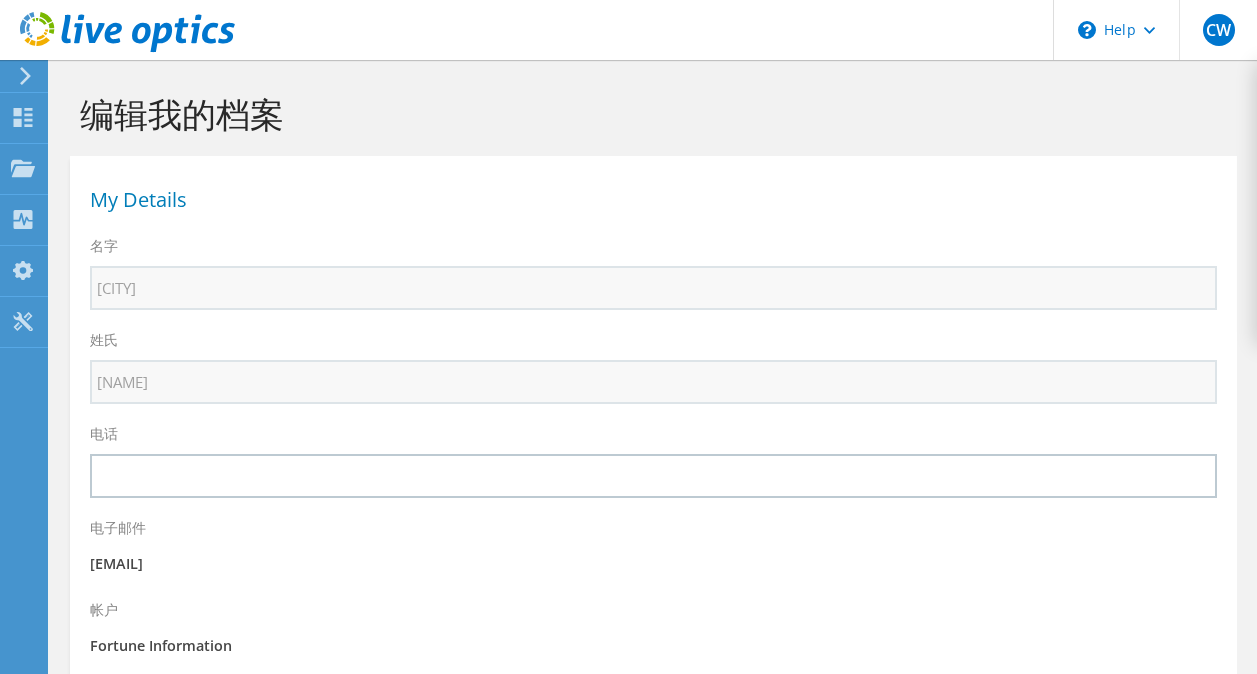 select on "220" 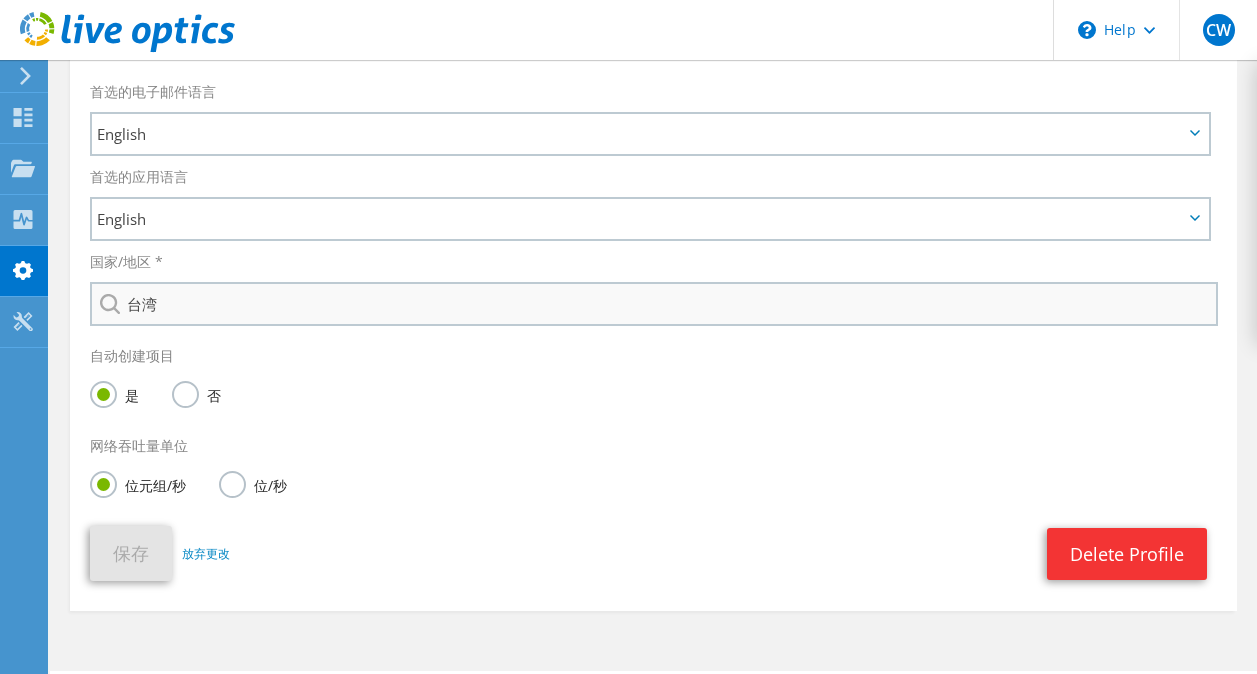 scroll, scrollTop: 500, scrollLeft: 0, axis: vertical 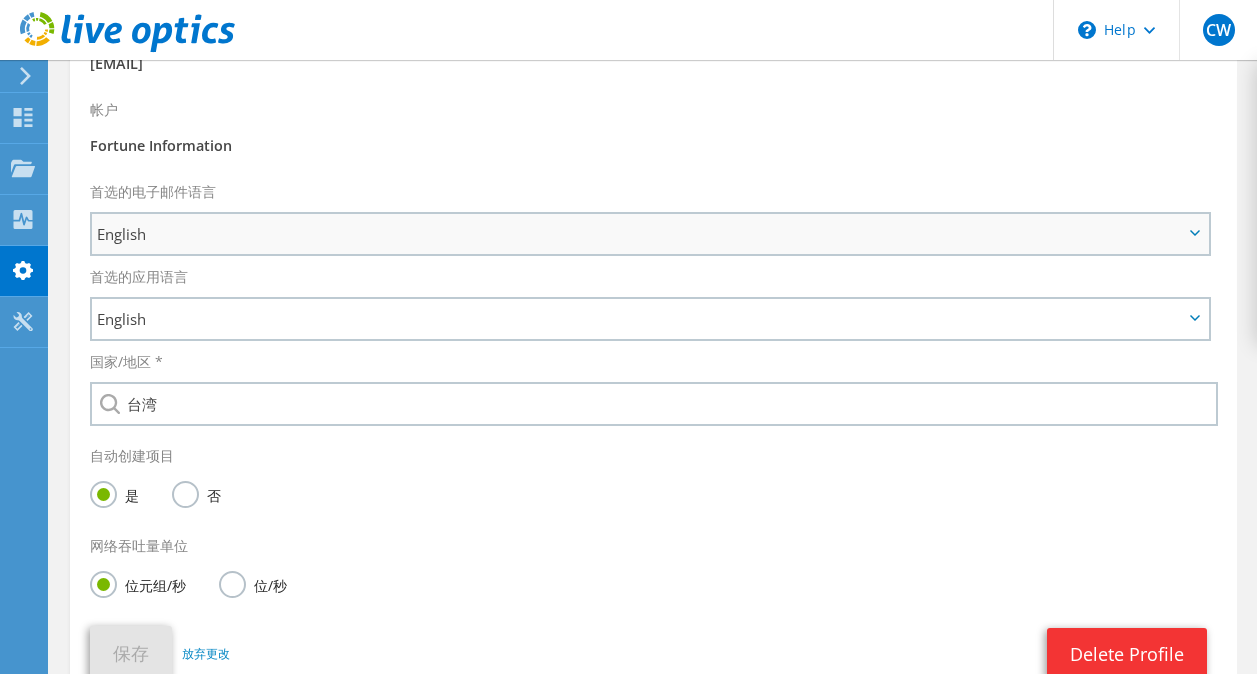 click on "English" at bounding box center [650, 234] 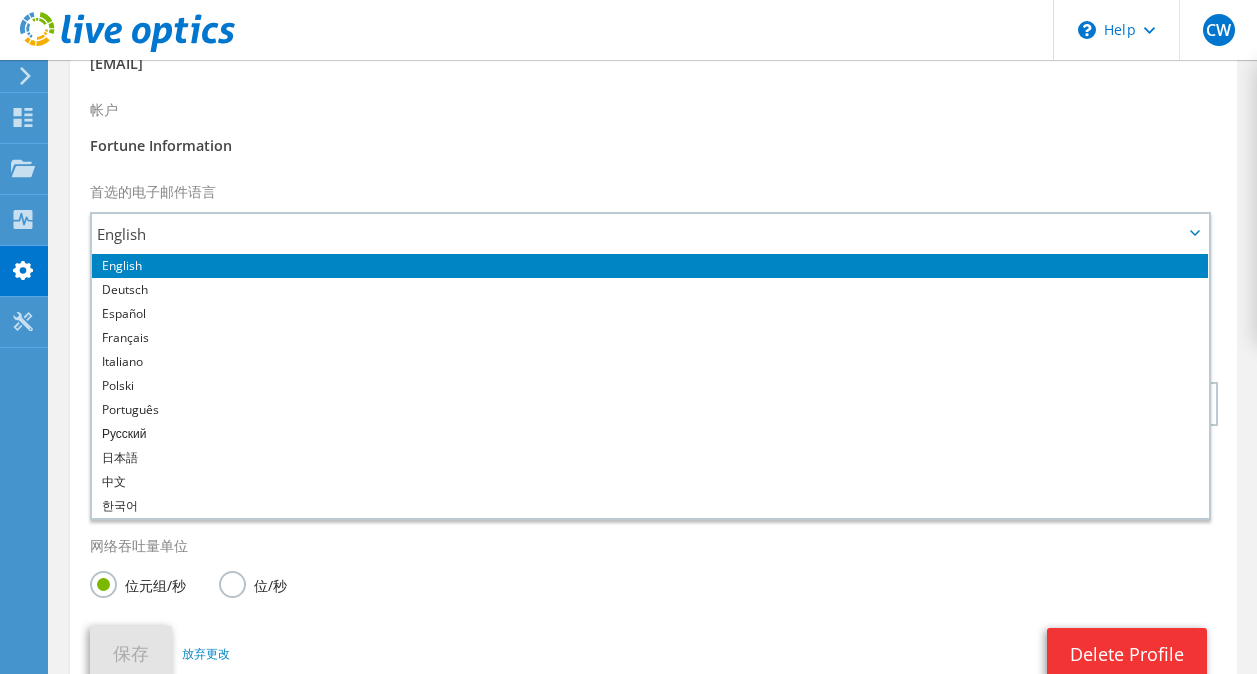 click on "帐户
Fortune Information" at bounding box center (653, 131) 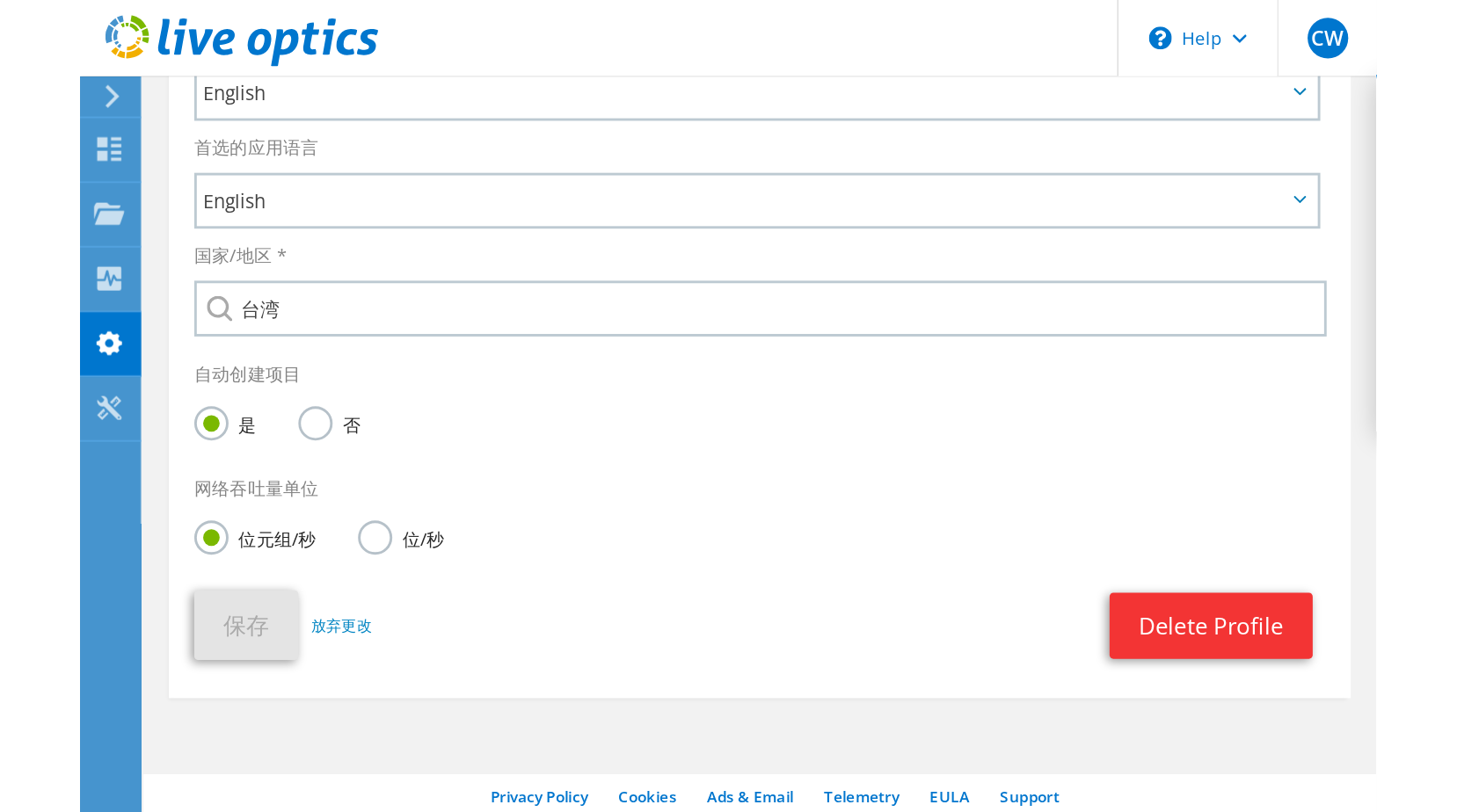 scroll, scrollTop: 0, scrollLeft: 0, axis: both 